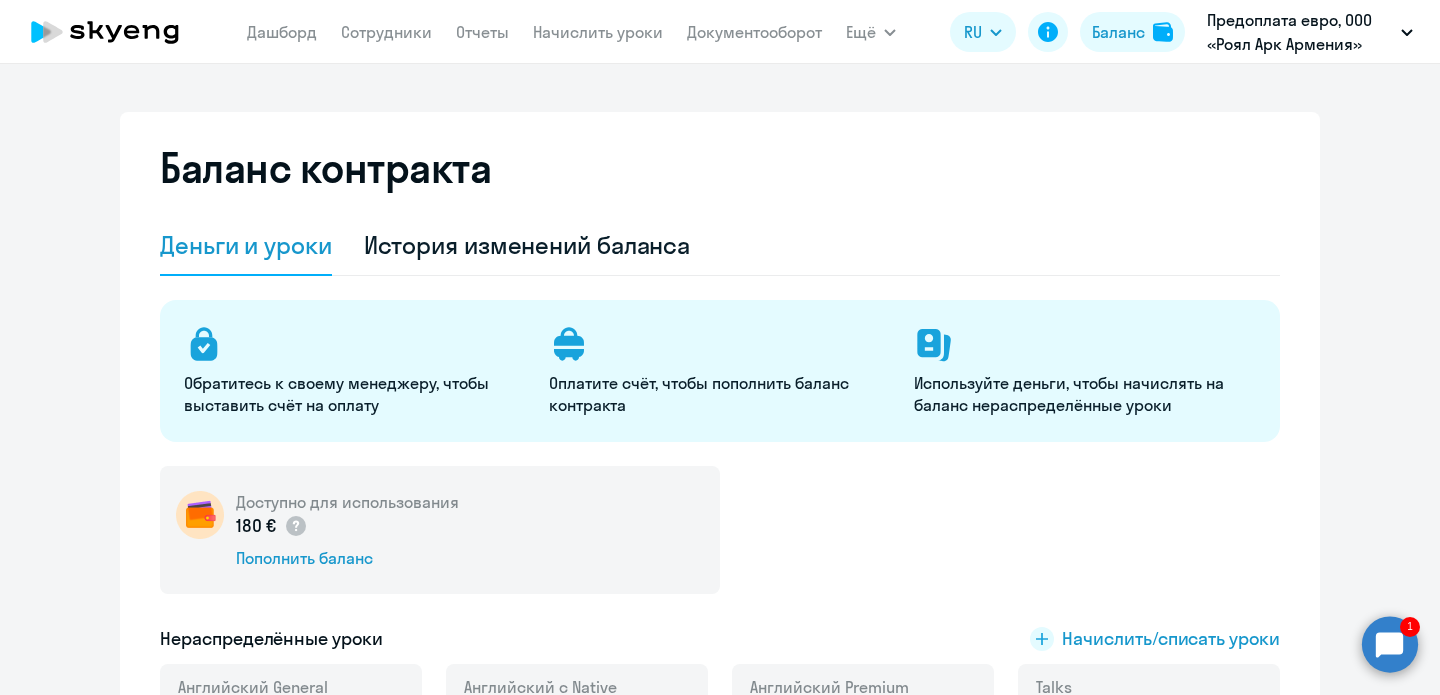 select on "english_adult_not_native_speaker" 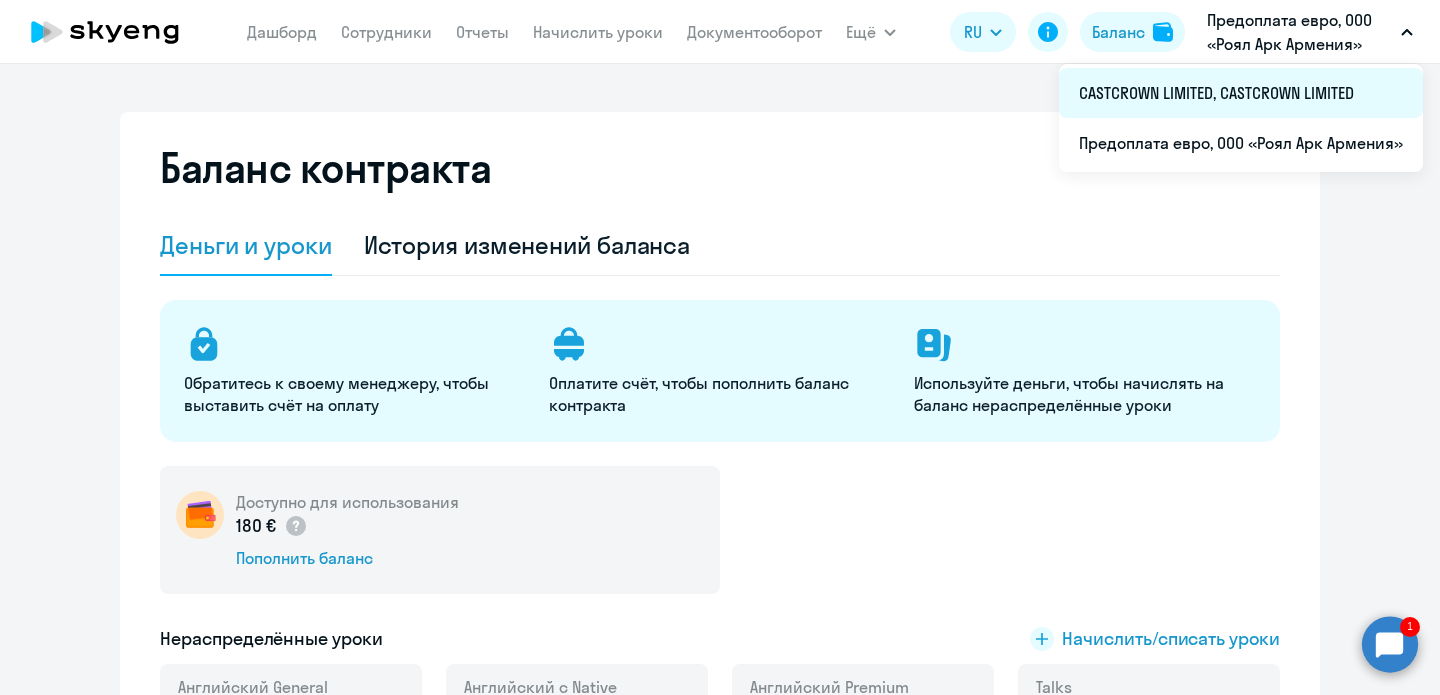 click on "CASTCROWN LIMITED, CASTCROWN LIMITED" at bounding box center [1241, 93] 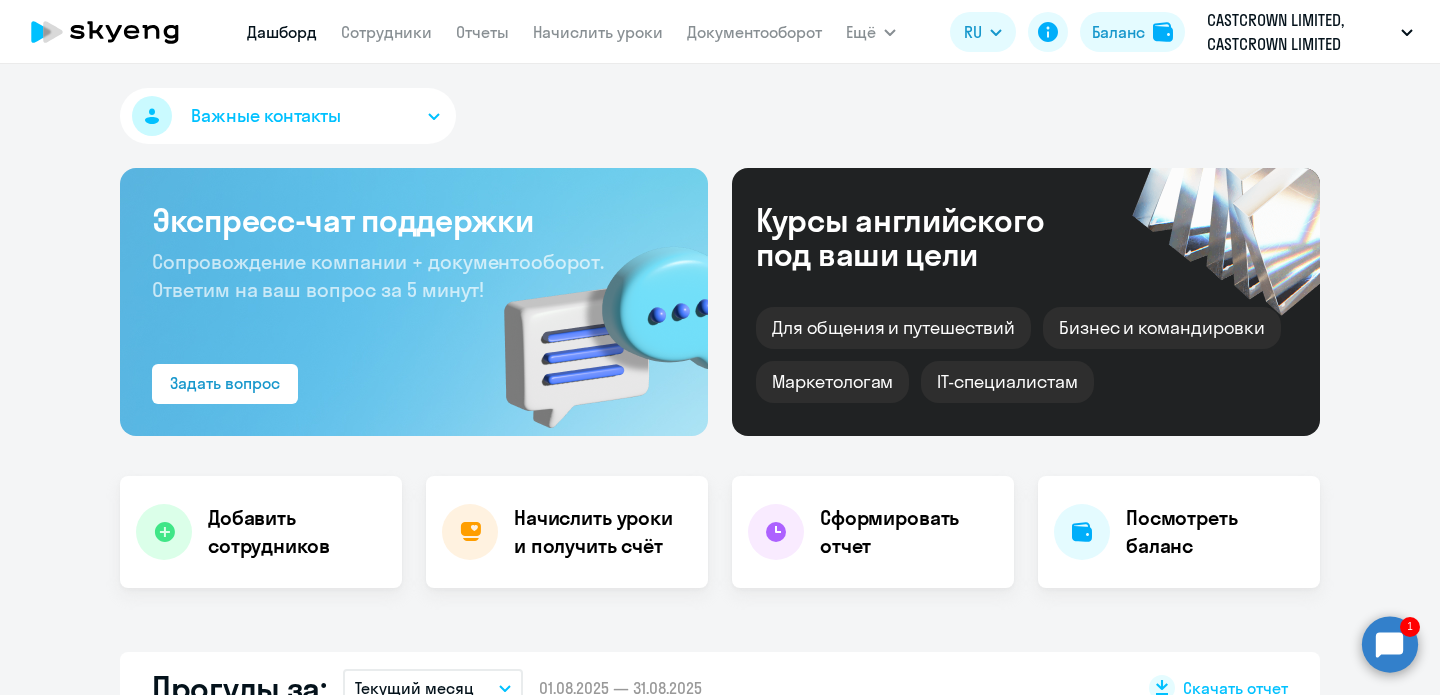 click 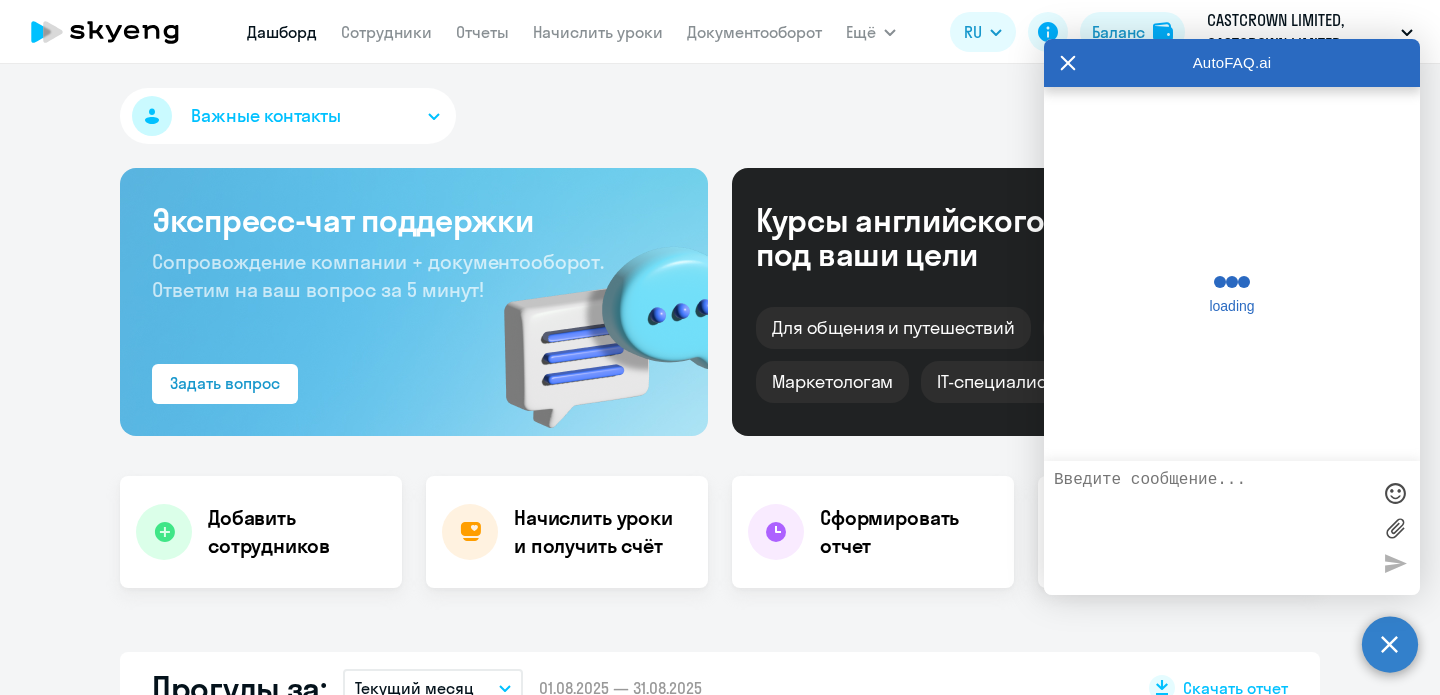 scroll, scrollTop: 374, scrollLeft: 0, axis: vertical 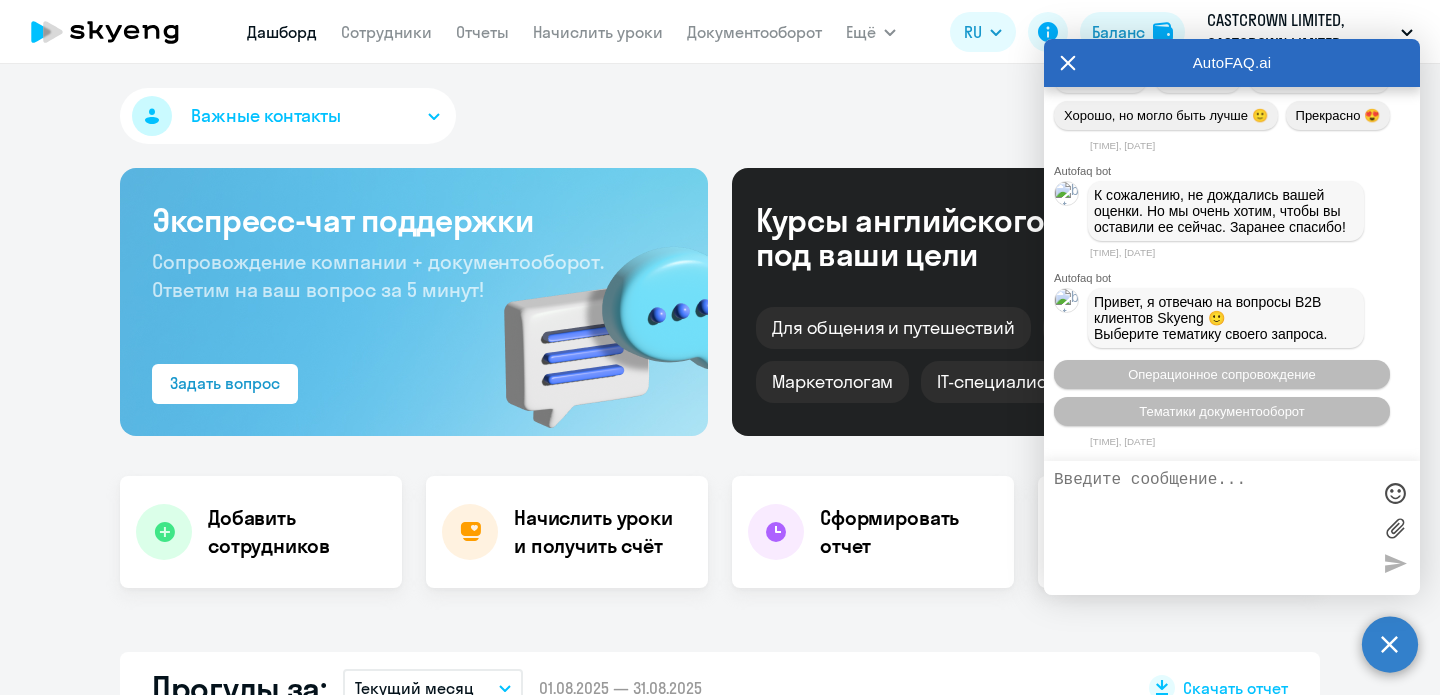 select on "30" 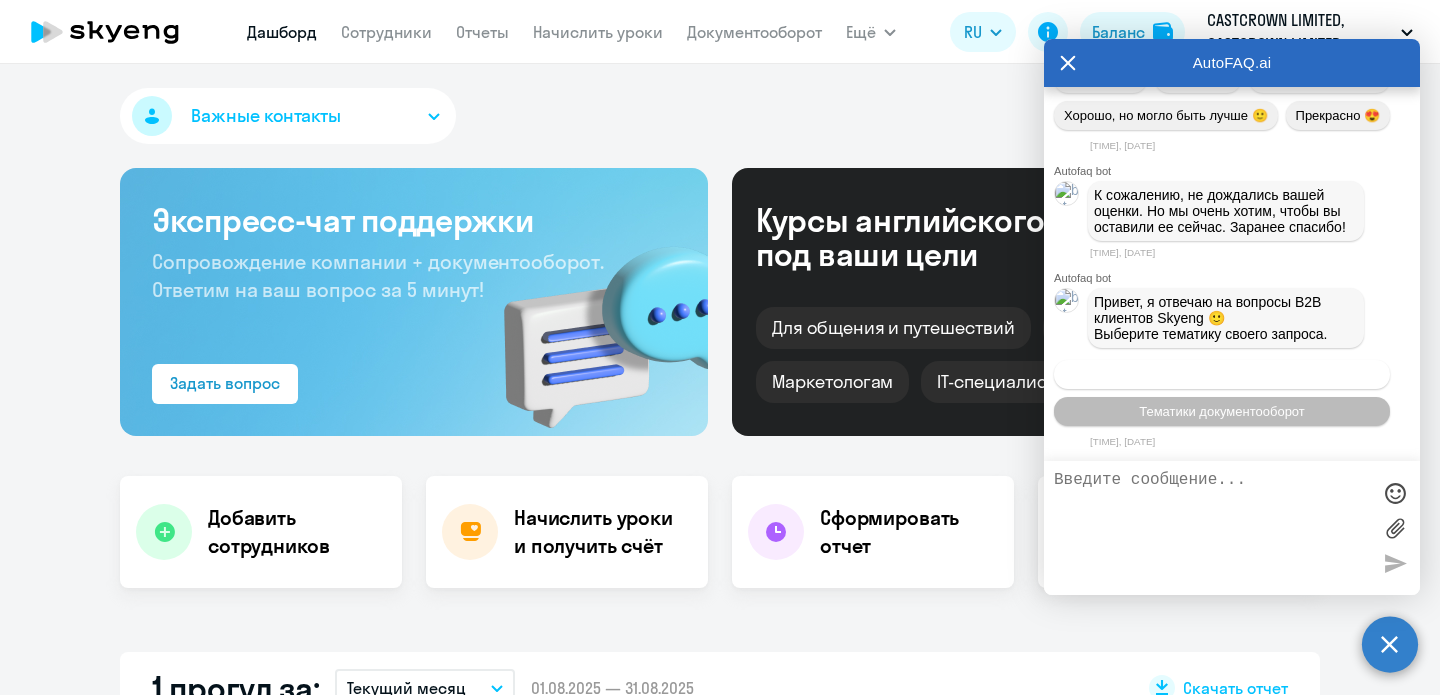 scroll, scrollTop: 16851, scrollLeft: 0, axis: vertical 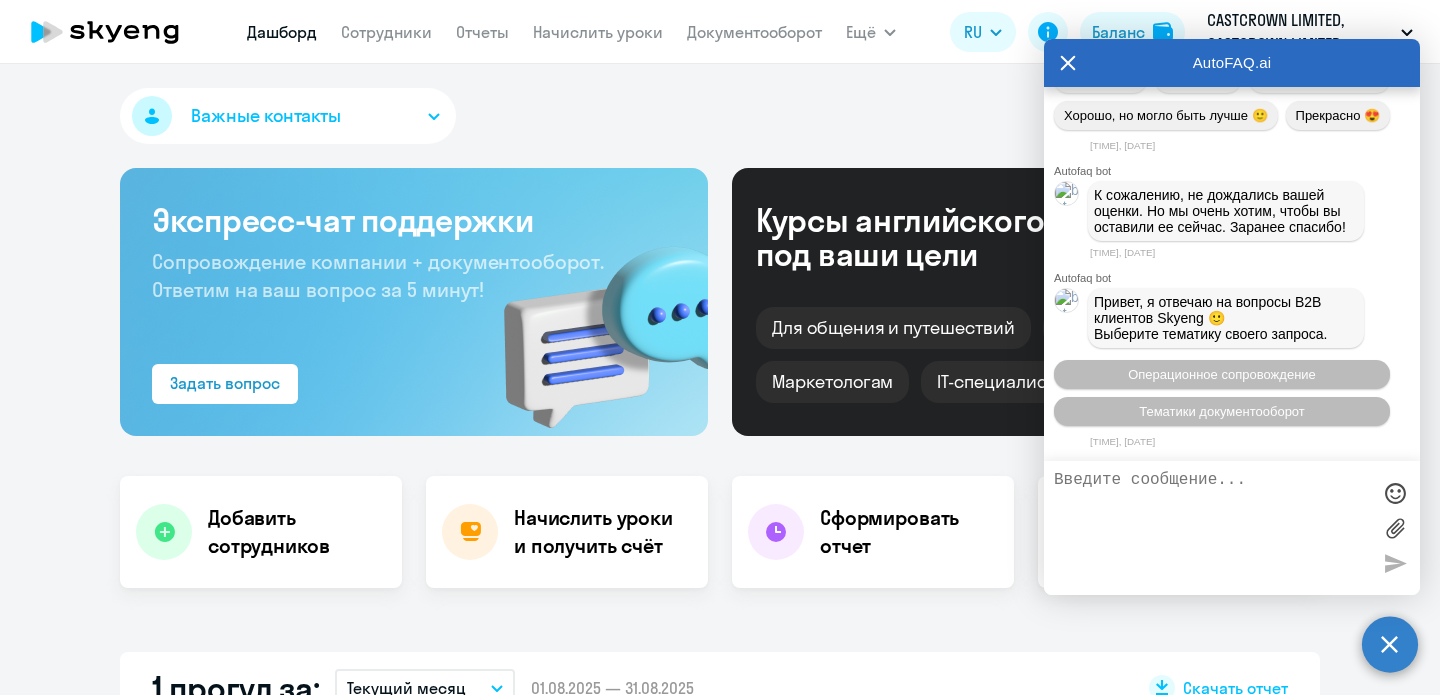 click on "Важные контакты" 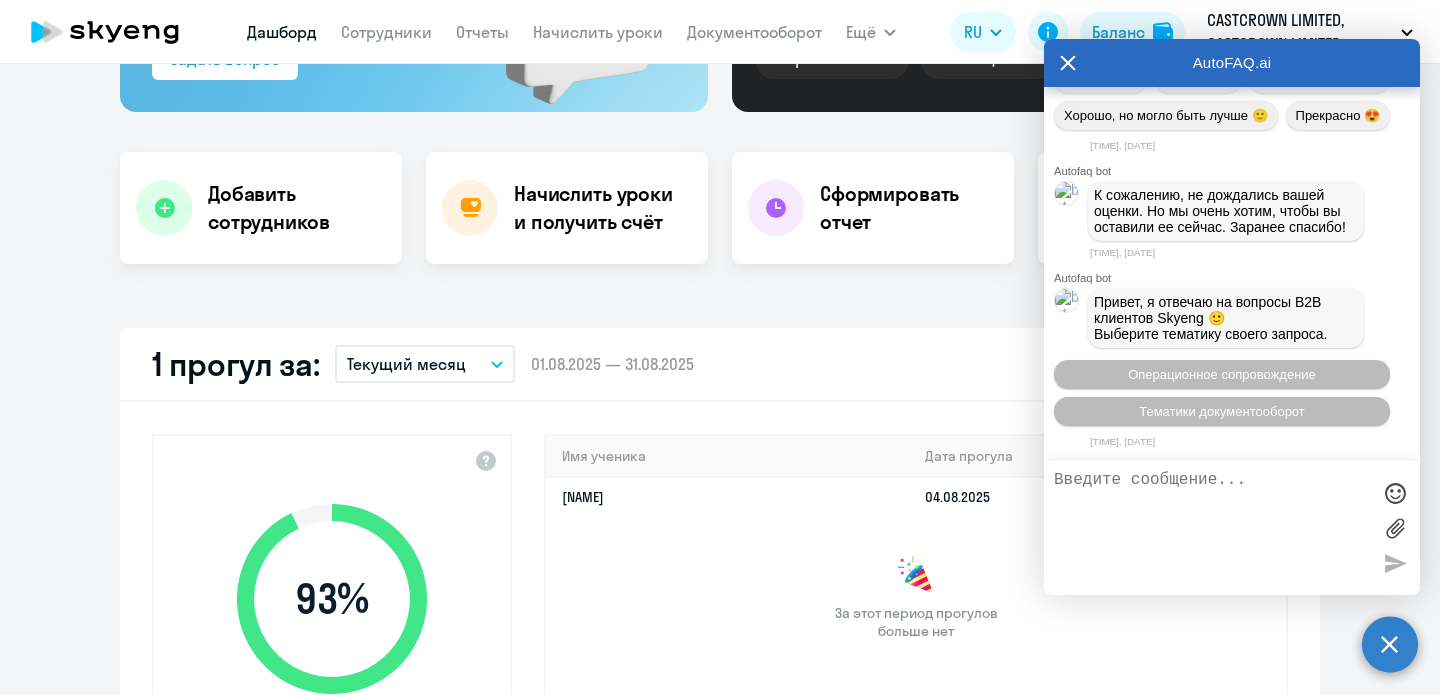 scroll, scrollTop: 330, scrollLeft: 0, axis: vertical 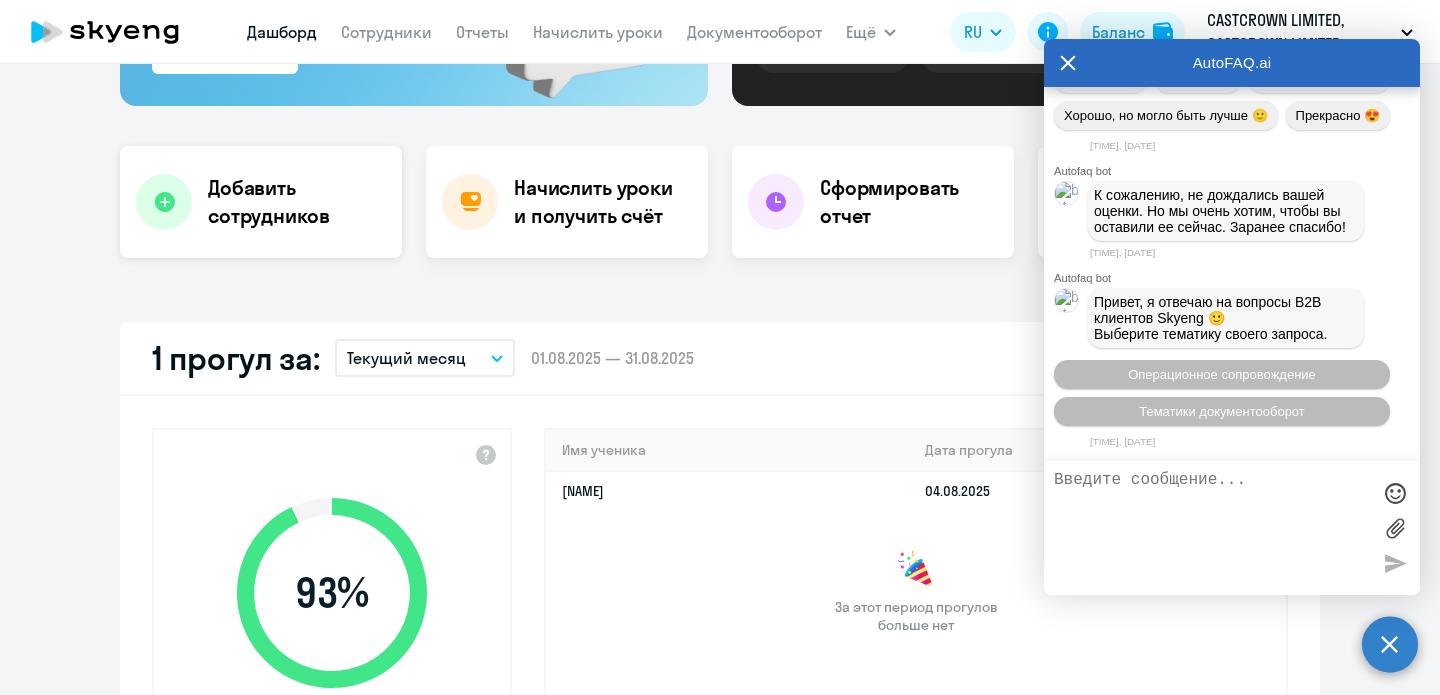 click on "Добавить сотрудников" 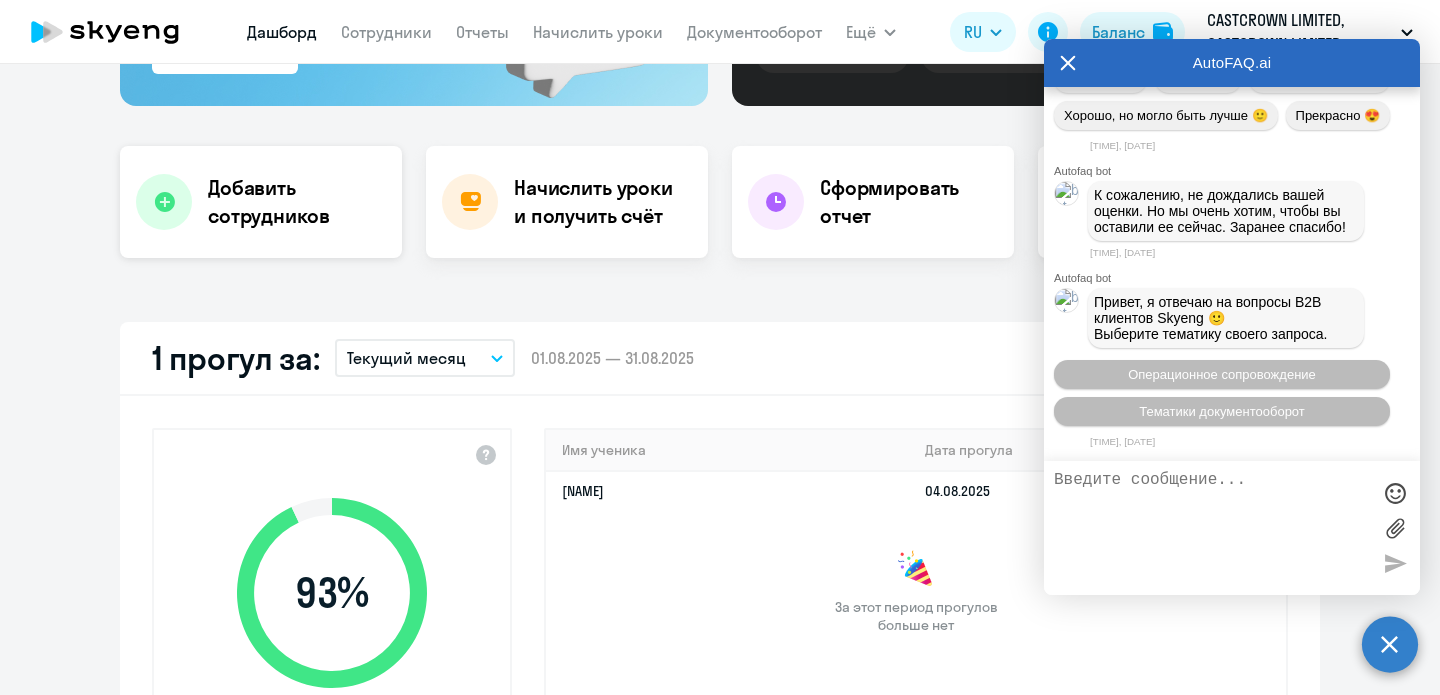 scroll, scrollTop: 10, scrollLeft: 0, axis: vertical 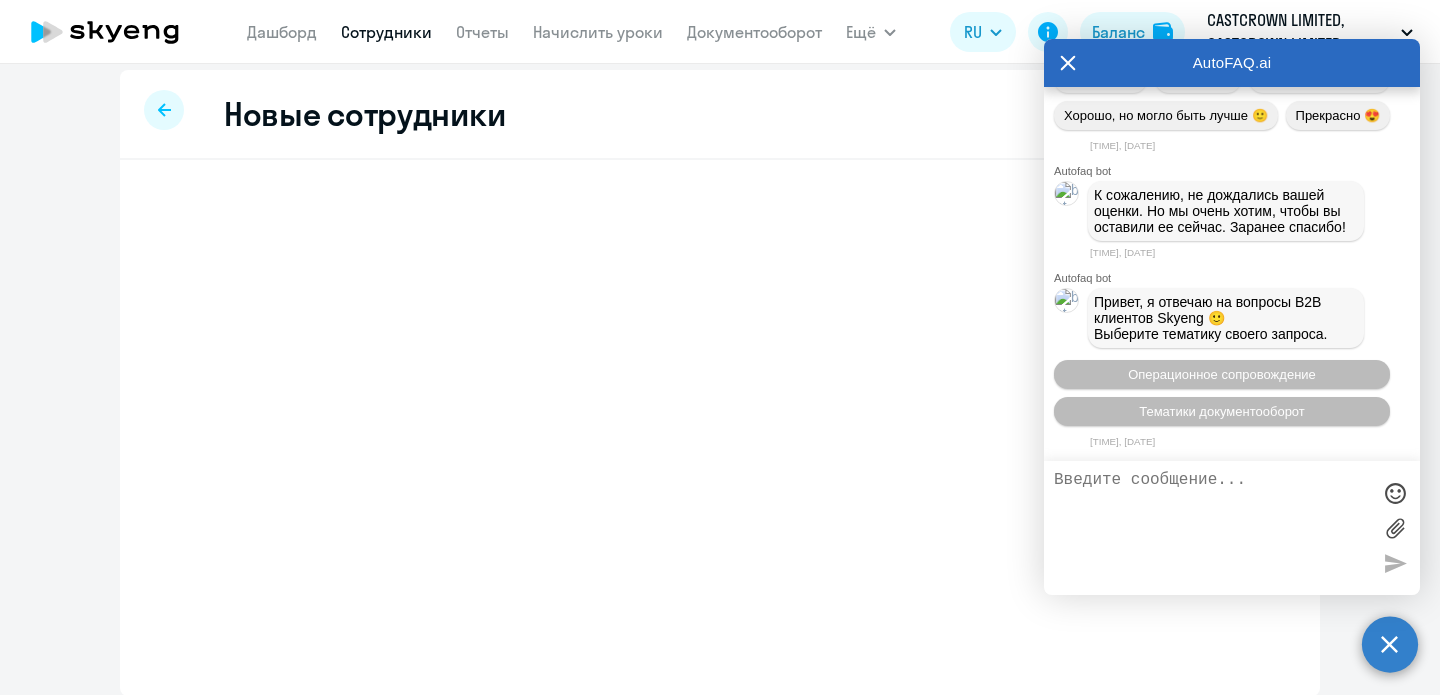 select on "english_adult_not_native_speaker" 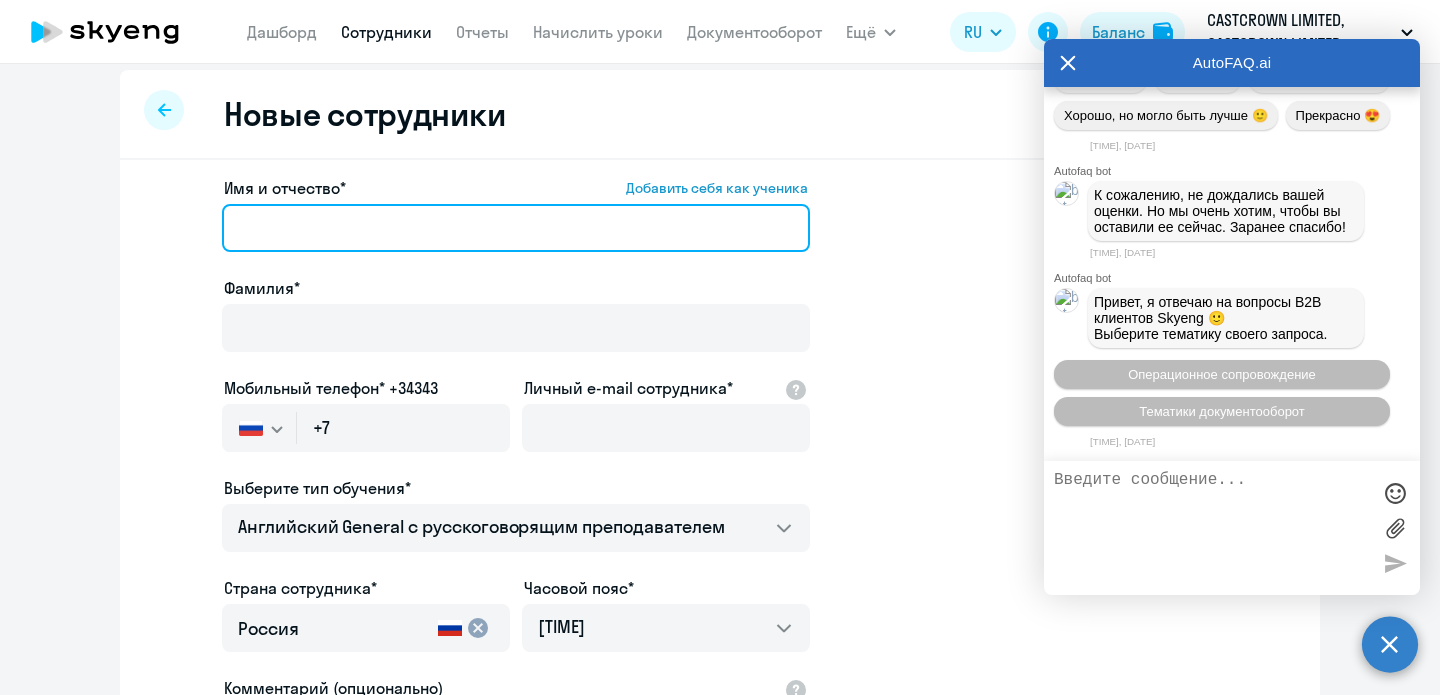click on "Имя и отчество*  Добавить себя как ученика" at bounding box center [516, 228] 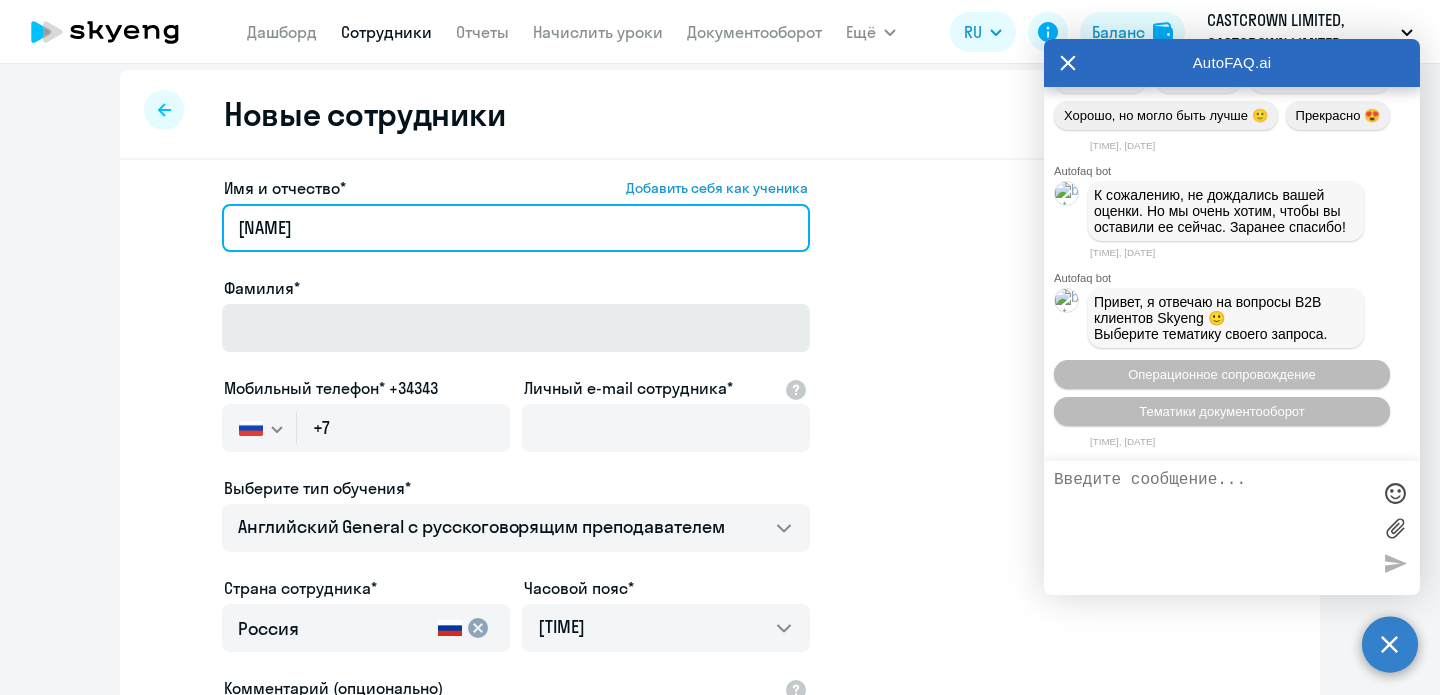 type on "Арсений" 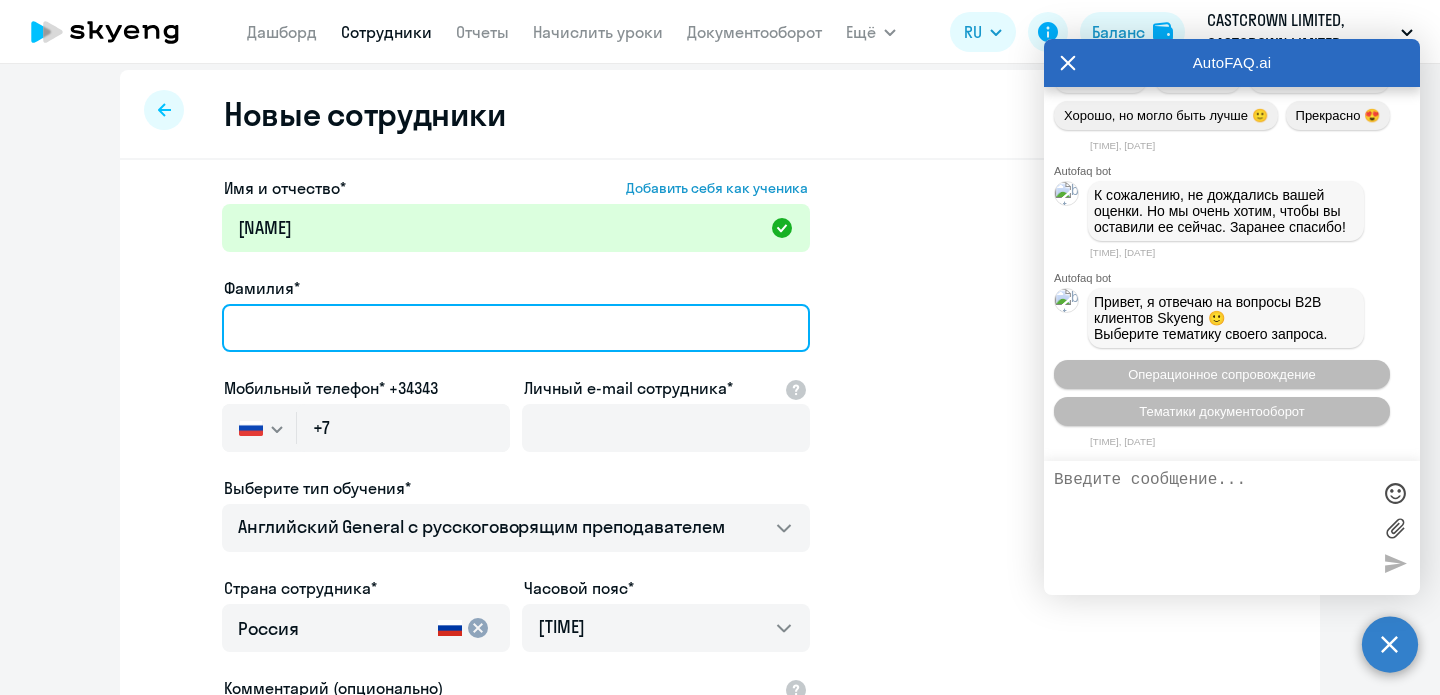 click on "Фамилия*" at bounding box center [516, 328] 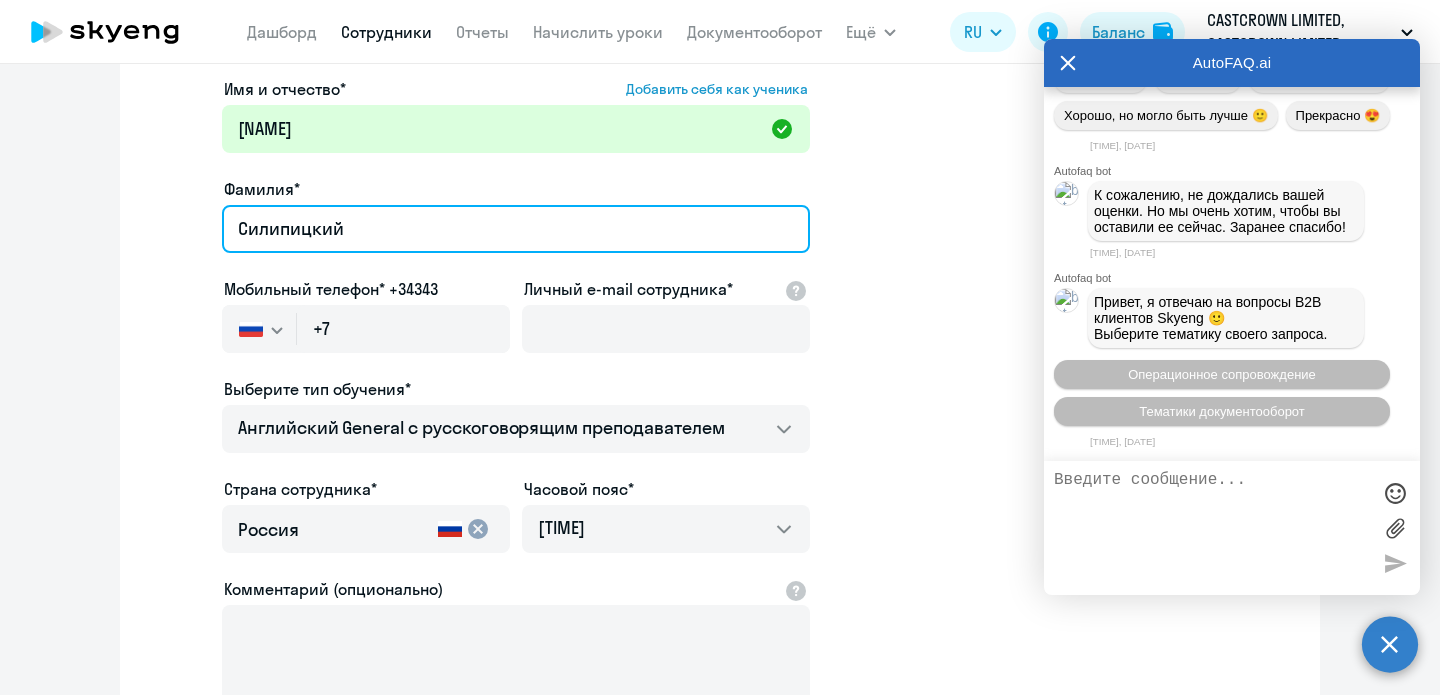 scroll, scrollTop: 121, scrollLeft: 0, axis: vertical 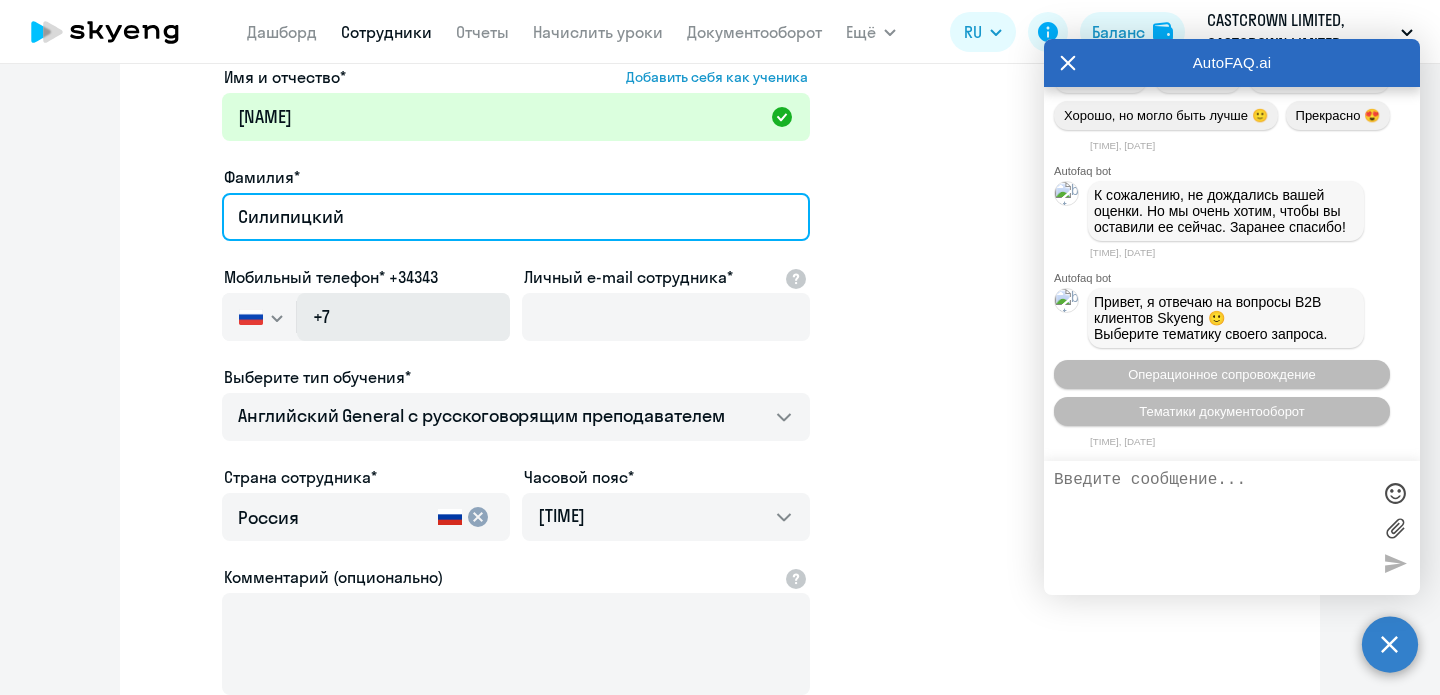 type on "Силипицкий" 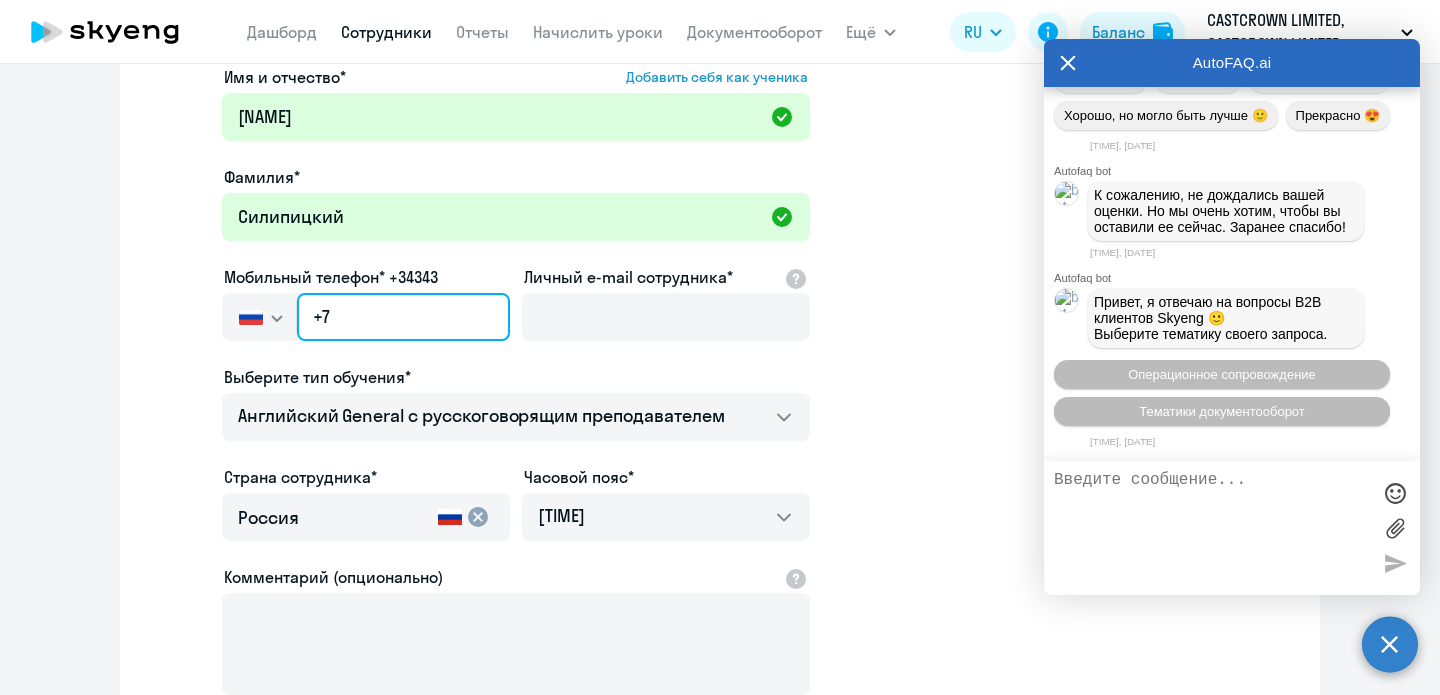 click on "+7" 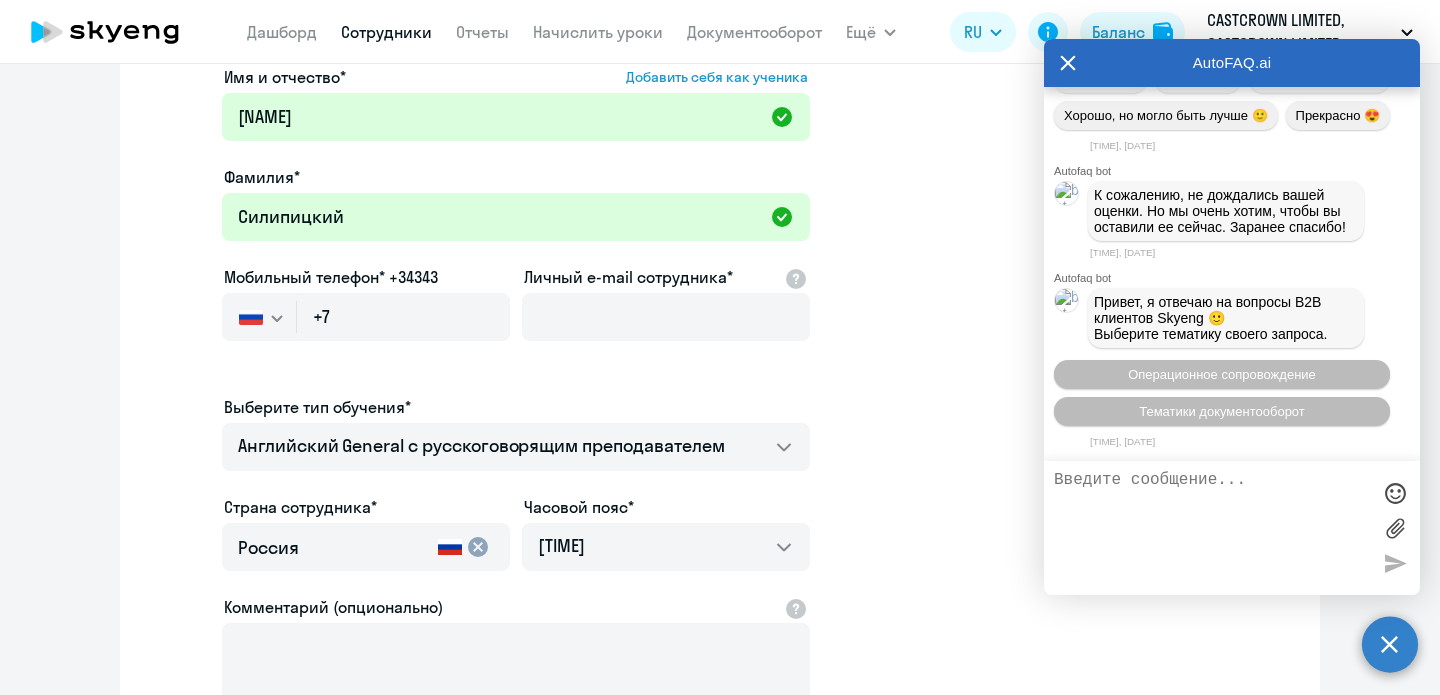 click 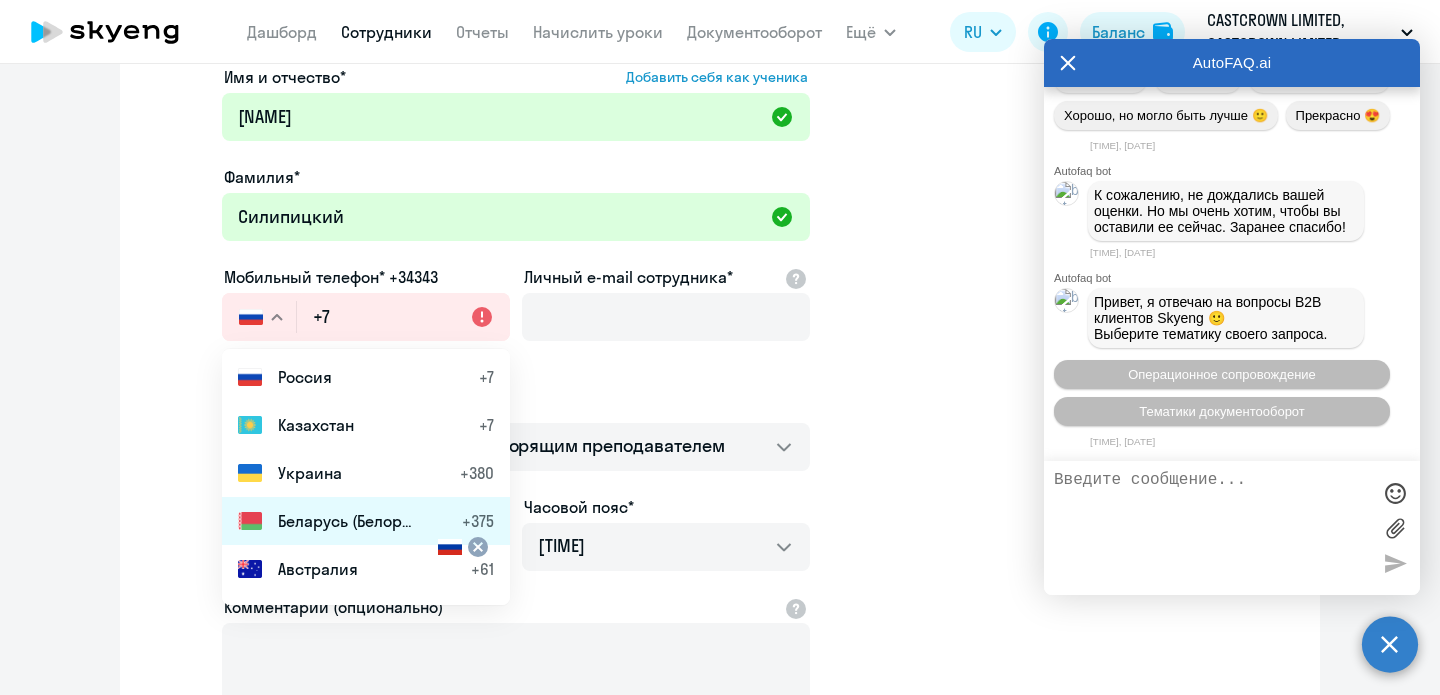 click on "Беларусь (Белоруссия)" 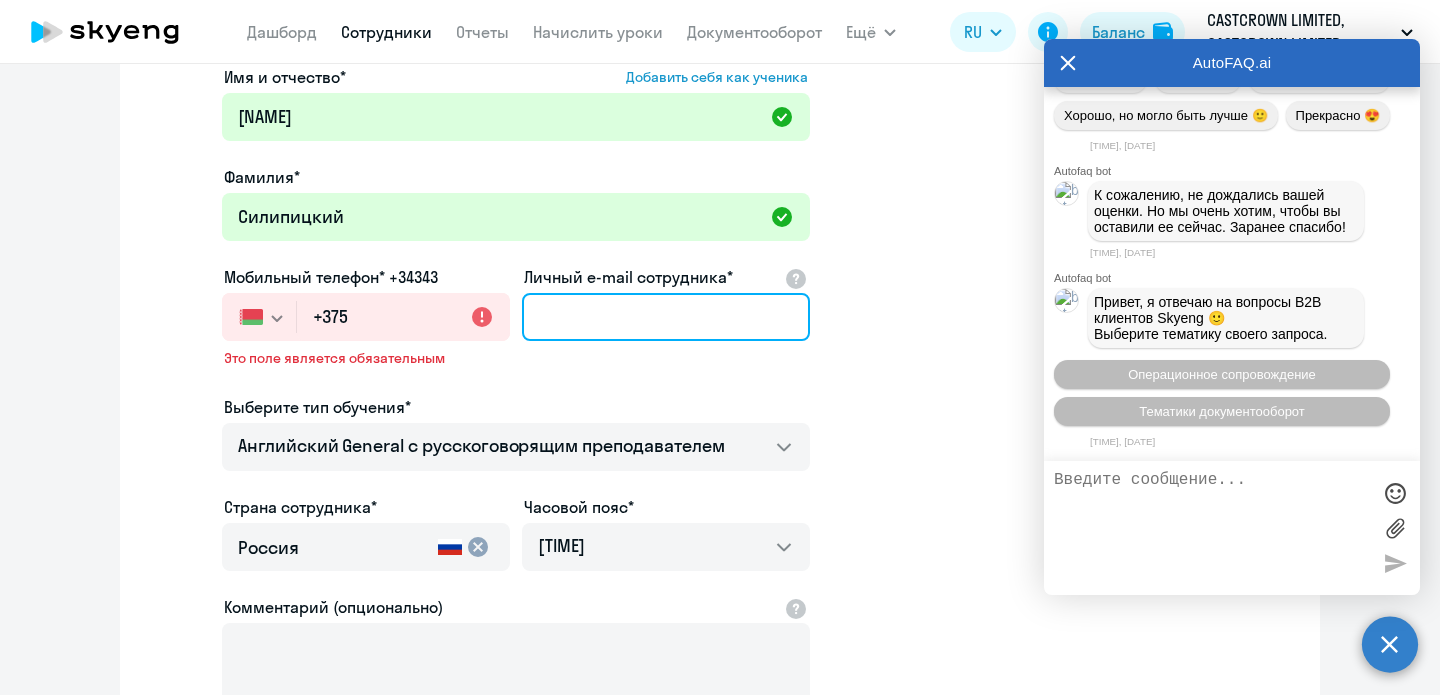 click on "Личный e-mail сотрудника*" at bounding box center [666, 317] 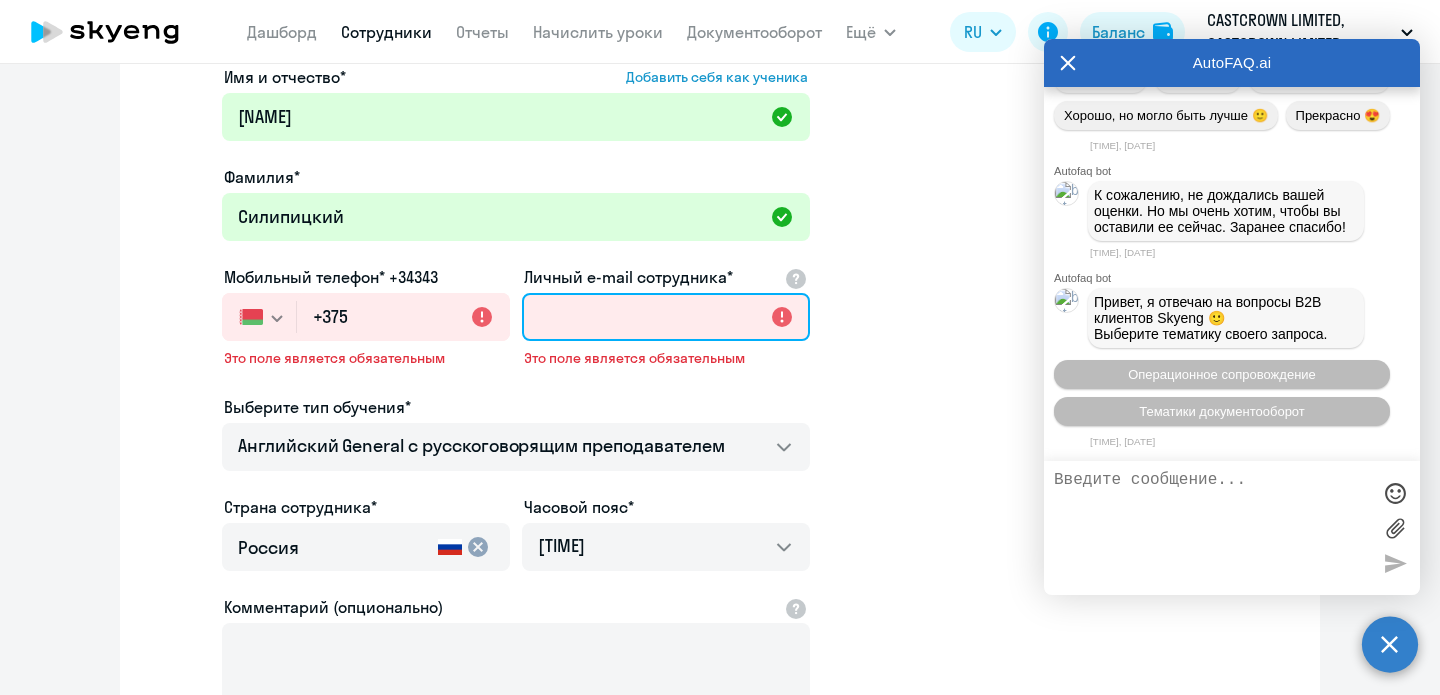 paste on "[EMAIL]" 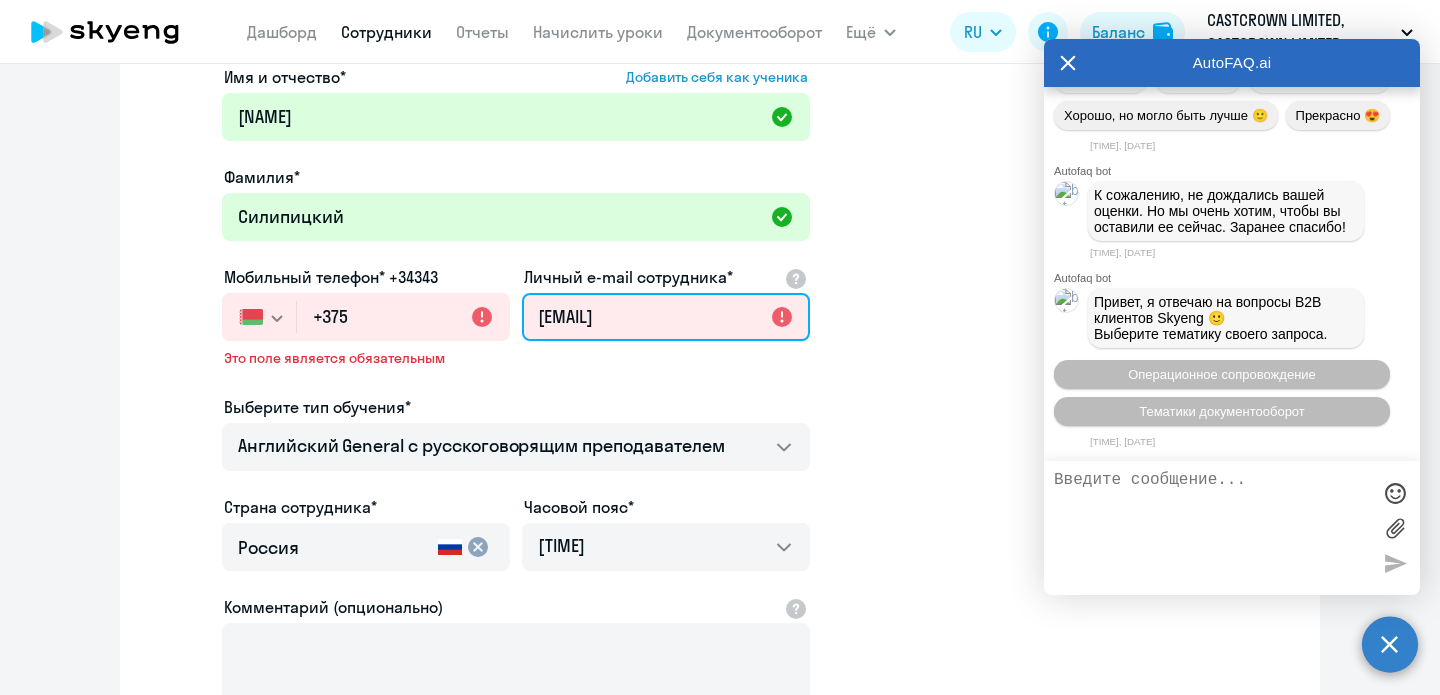 scroll, scrollTop: 0, scrollLeft: 35, axis: horizontal 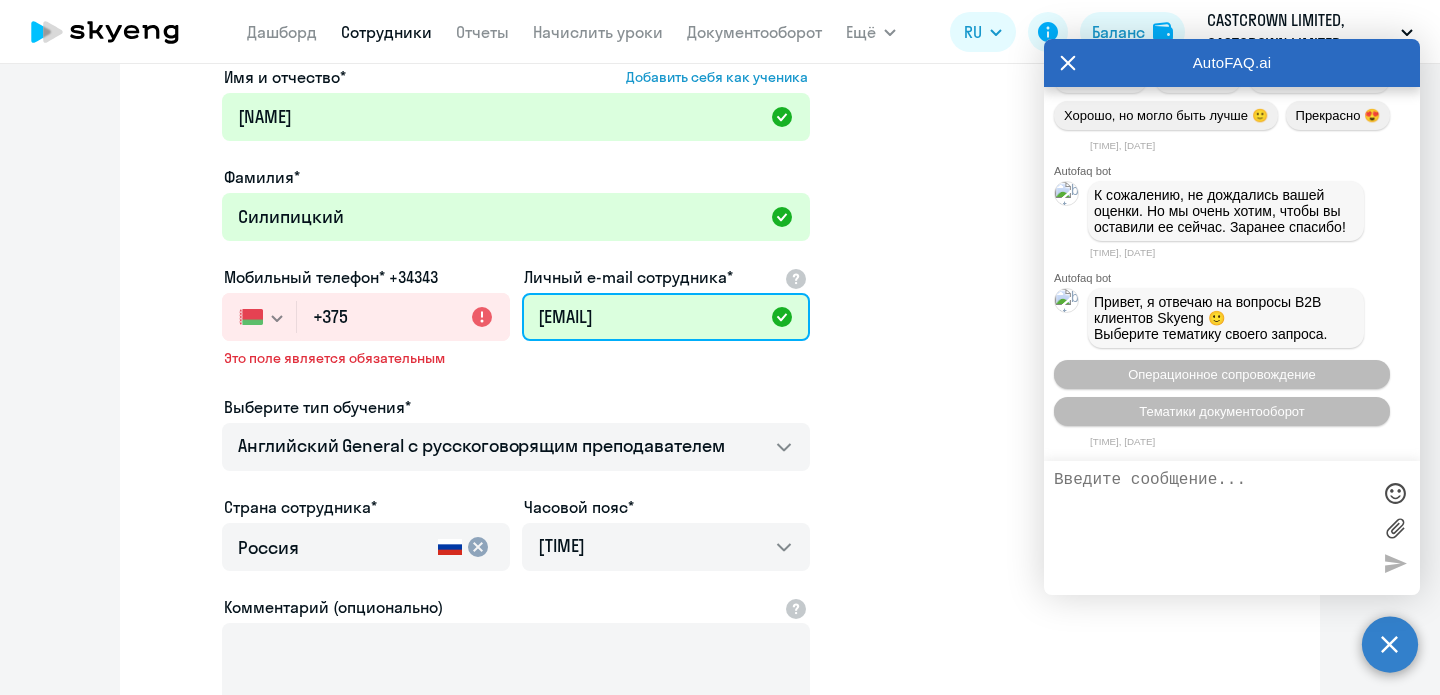 type on "[EMAIL]" 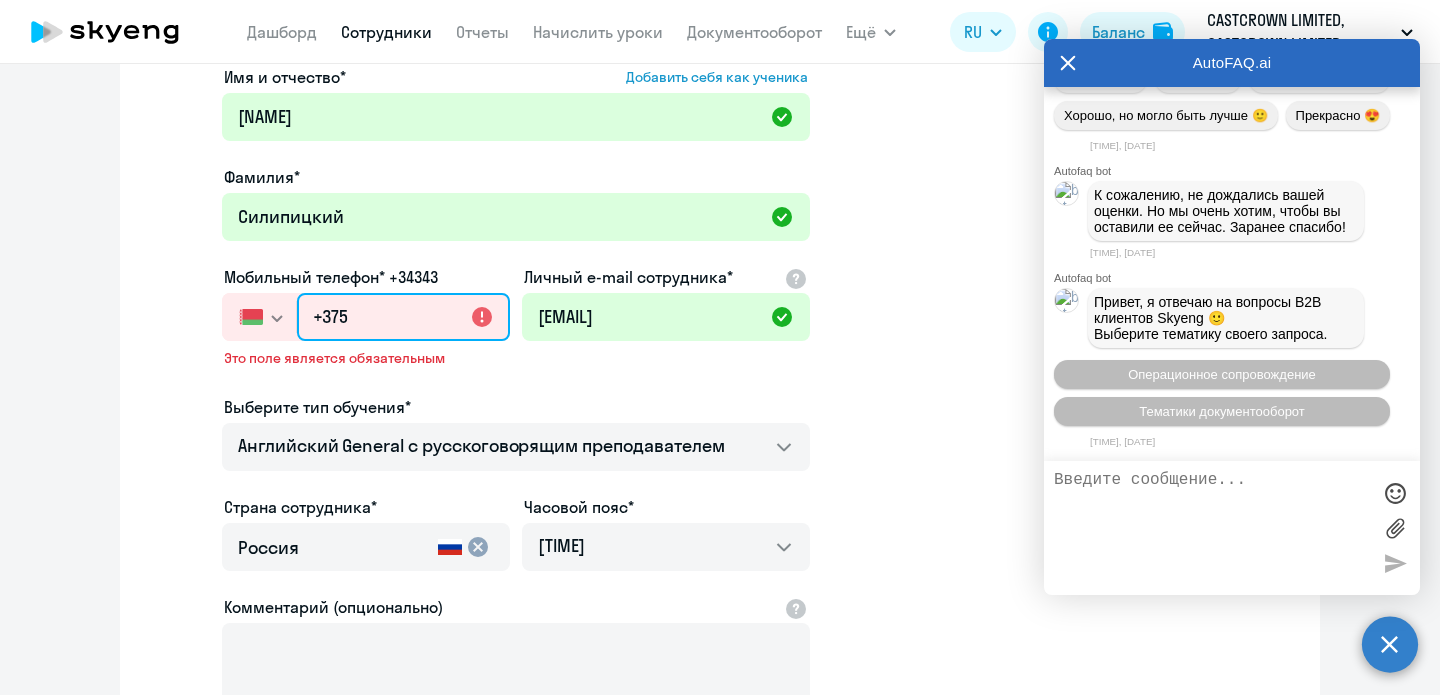 scroll, scrollTop: 0, scrollLeft: 0, axis: both 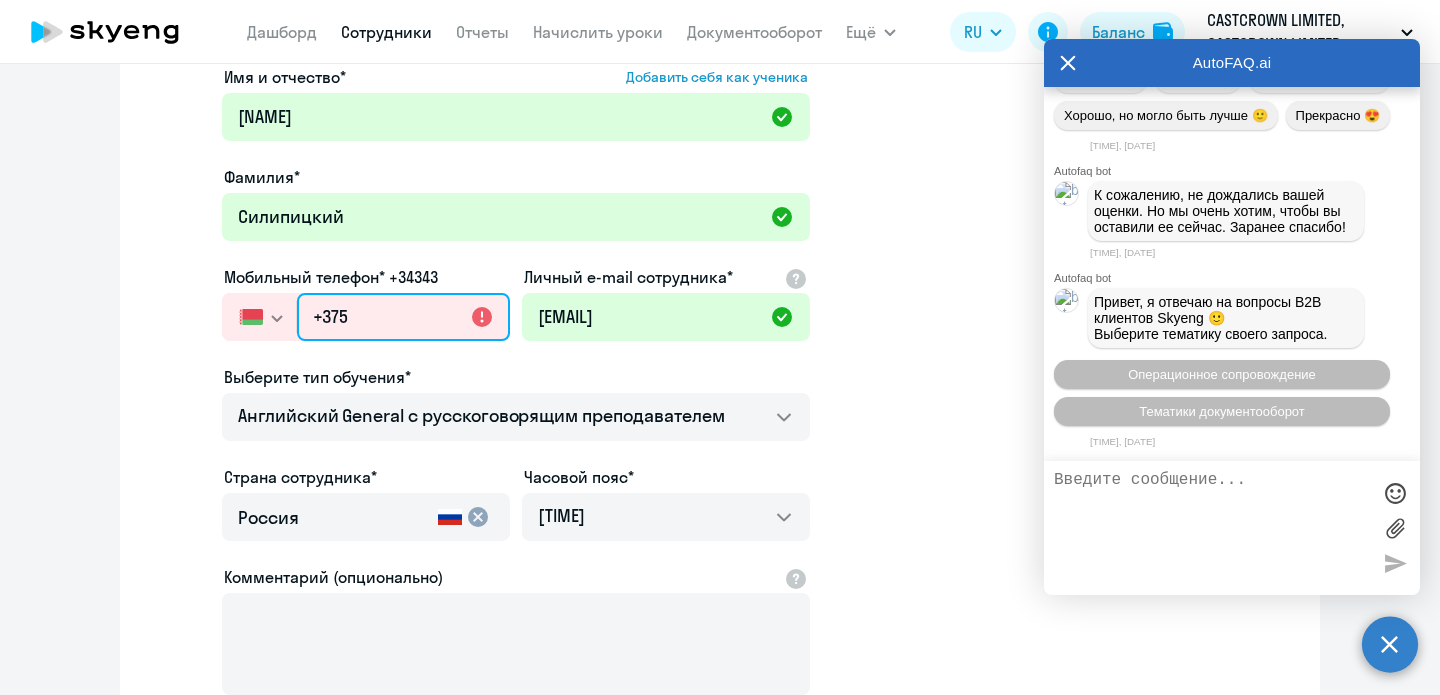 paste on "(29) 666-77-38" 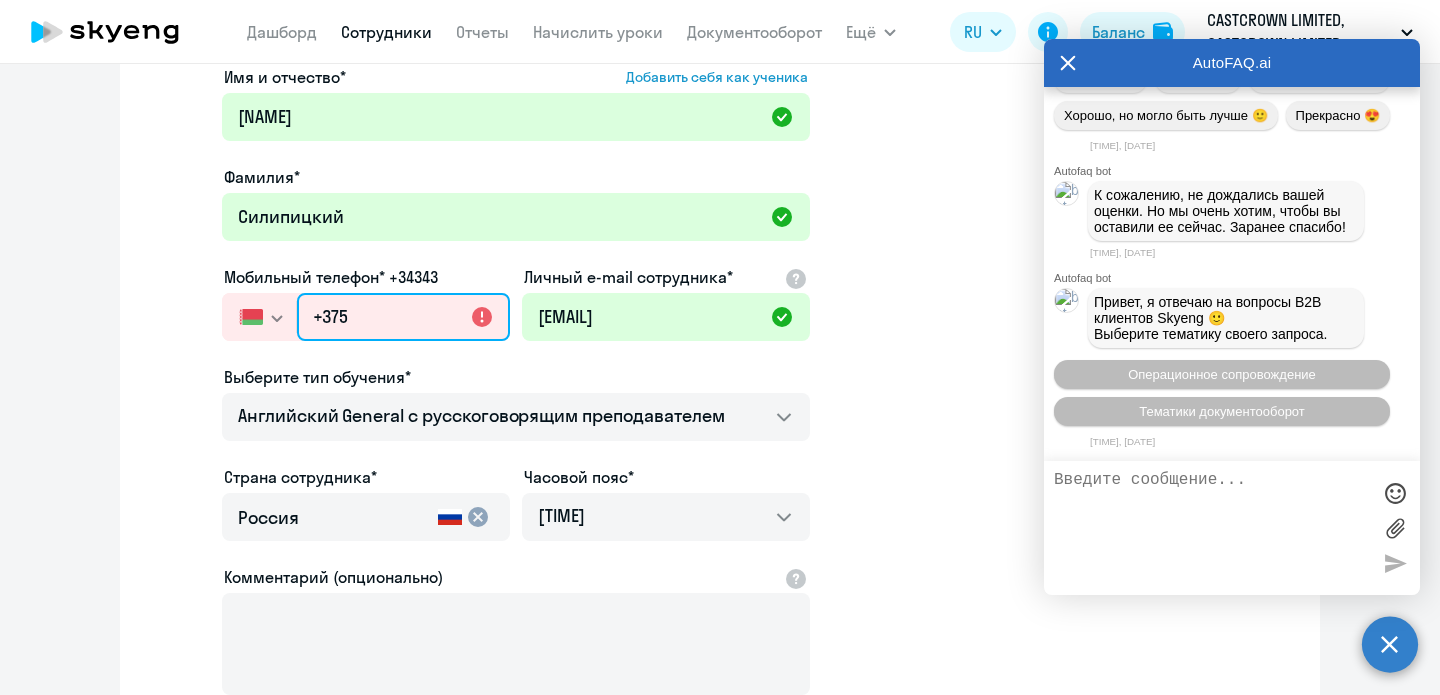 type on "+375 (29) 666-77-38" 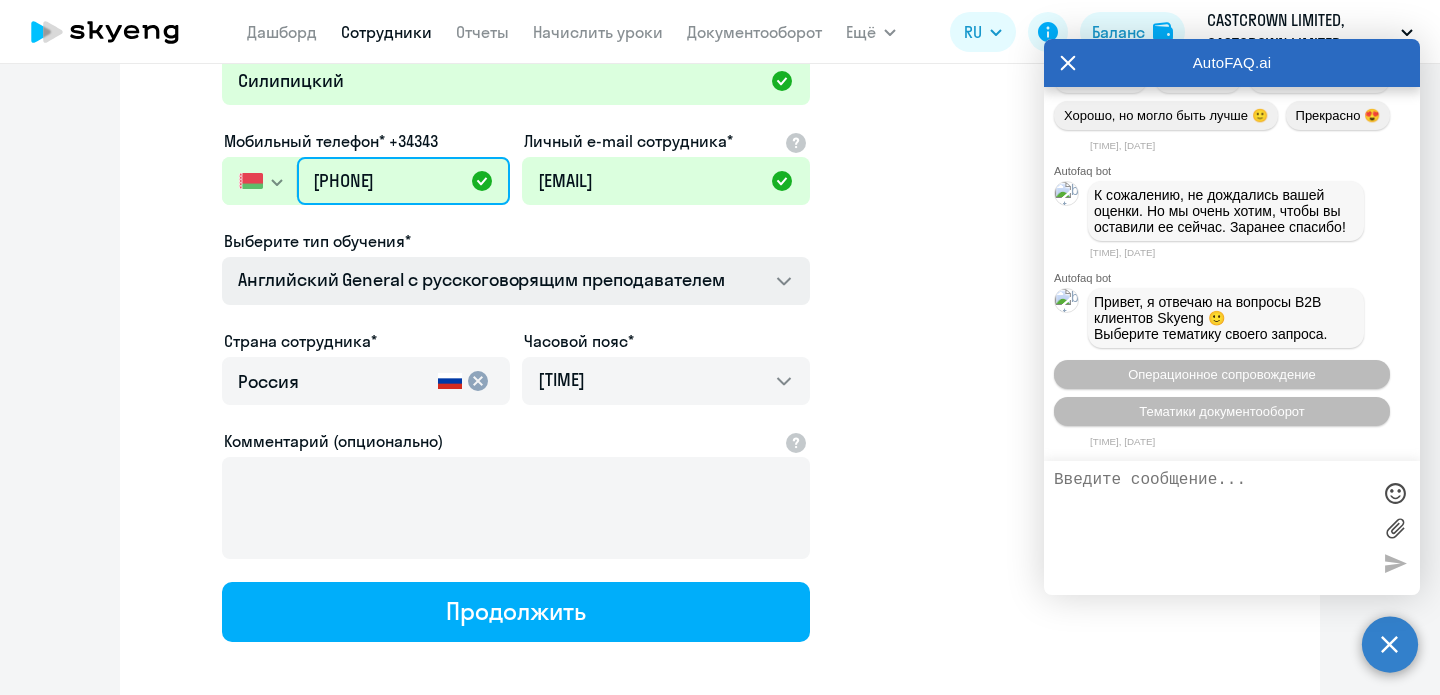 scroll, scrollTop: 261, scrollLeft: 0, axis: vertical 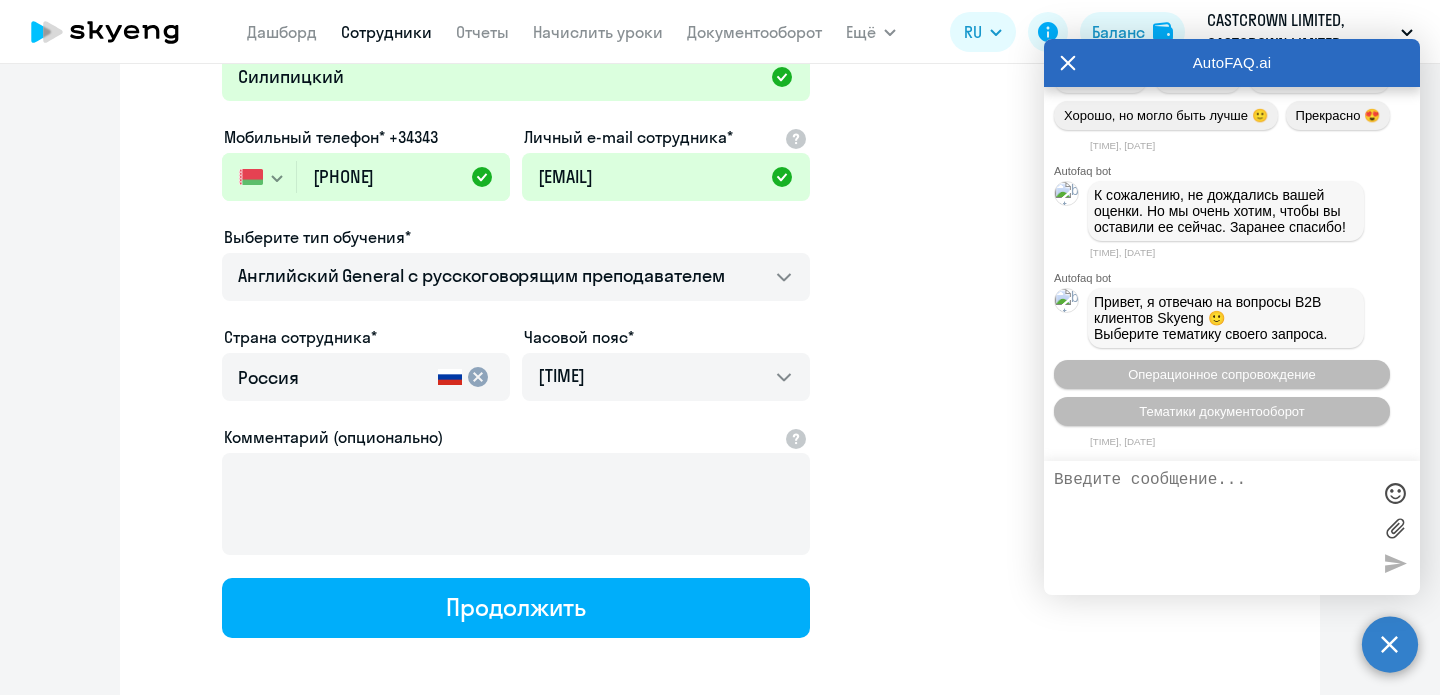 click on "Россия" at bounding box center [334, 378] 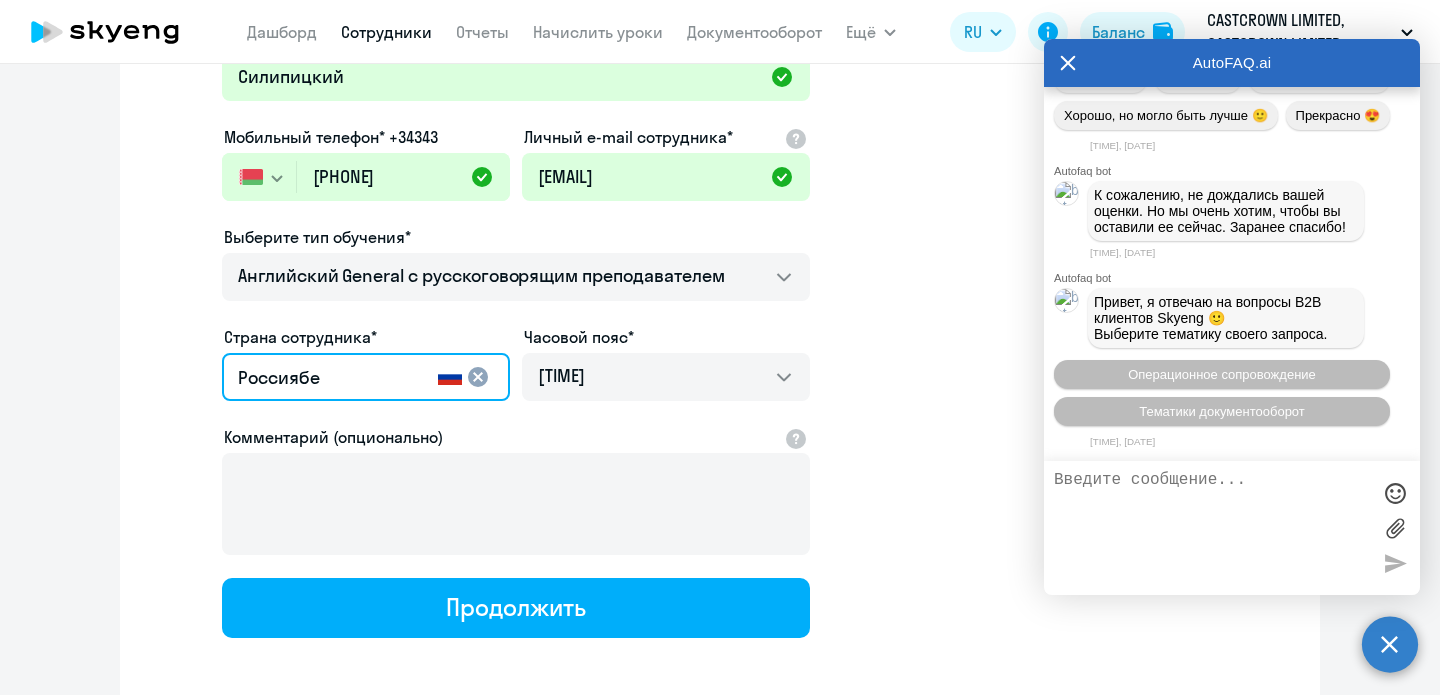 type on "Россиябе" 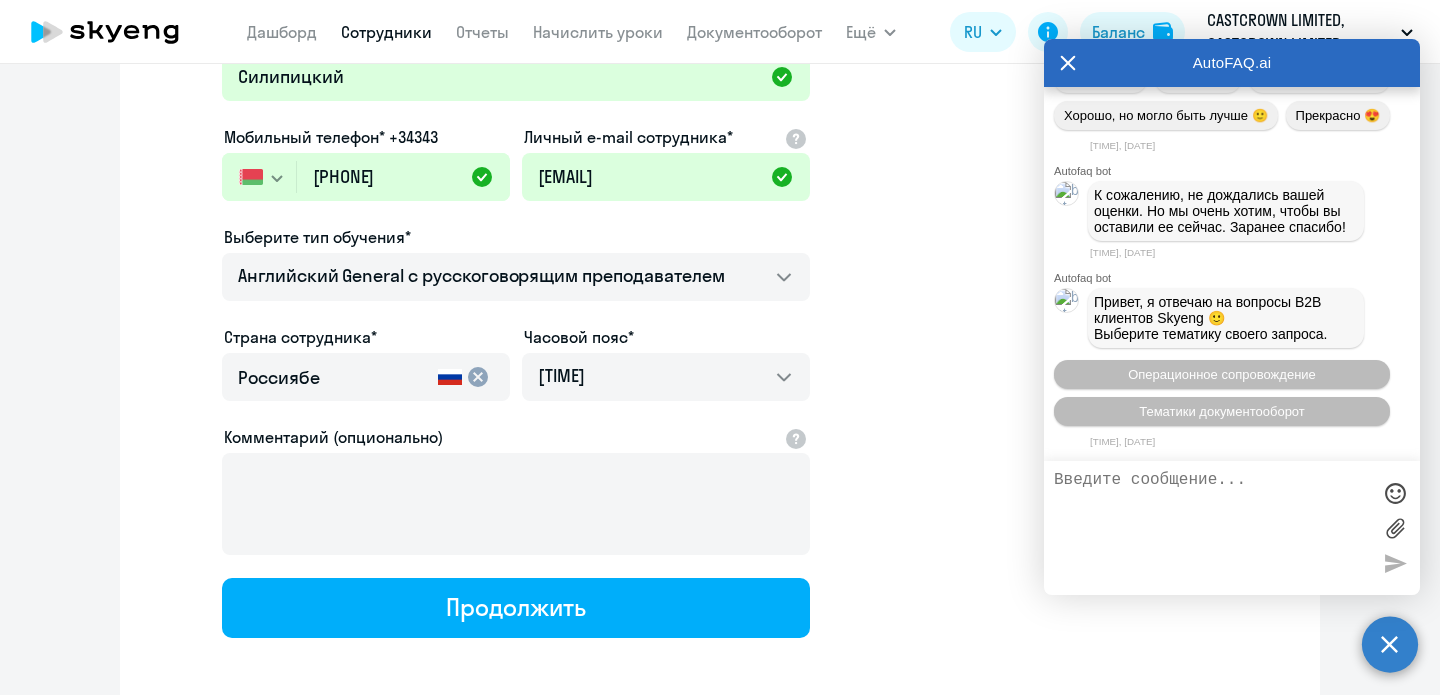 click on "cancel" 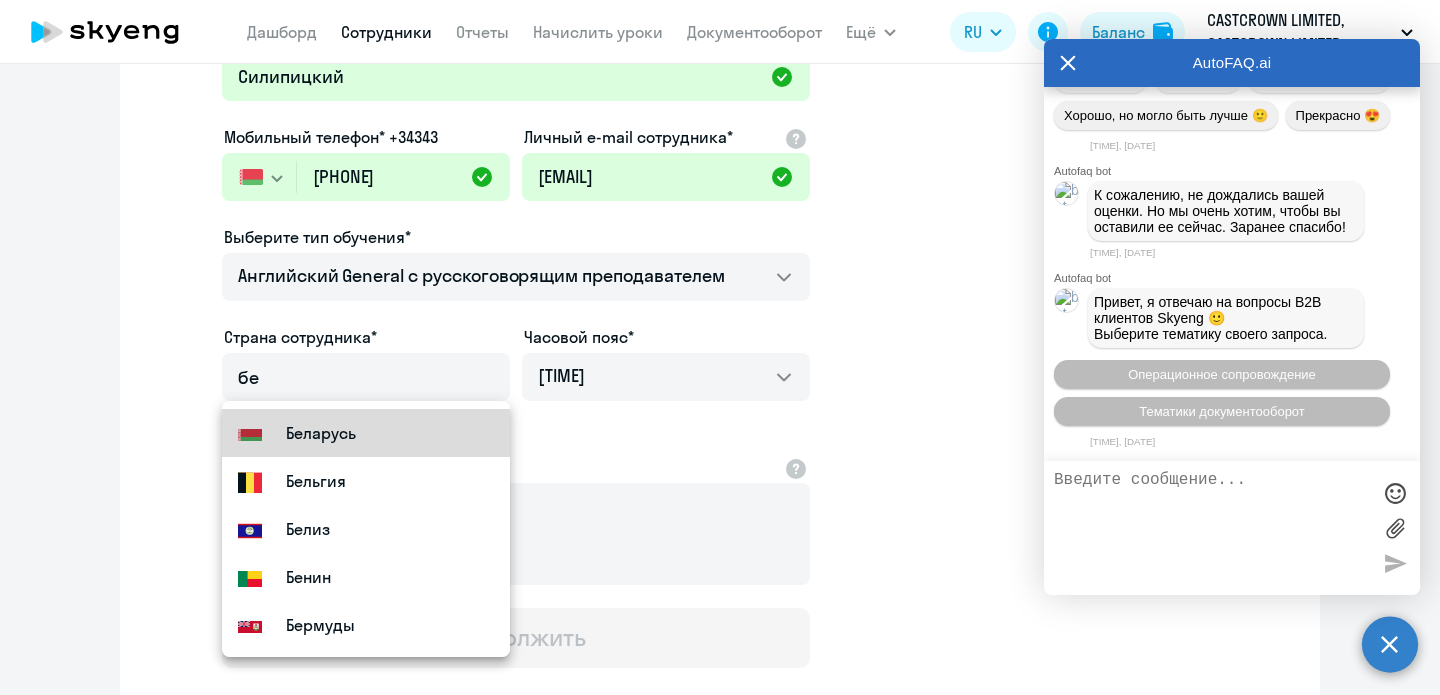 click on "Flag of Belarus
Беларусь" at bounding box center [366, 433] 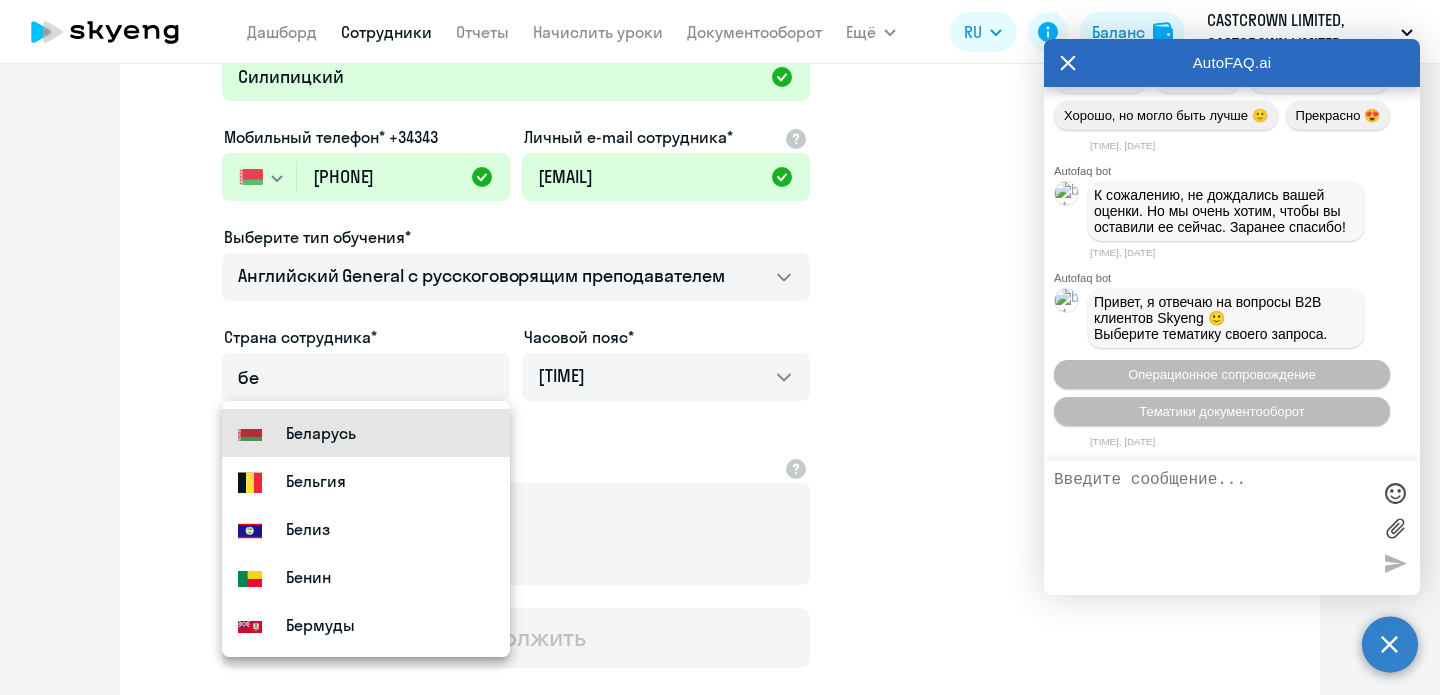 type on "Беларусь" 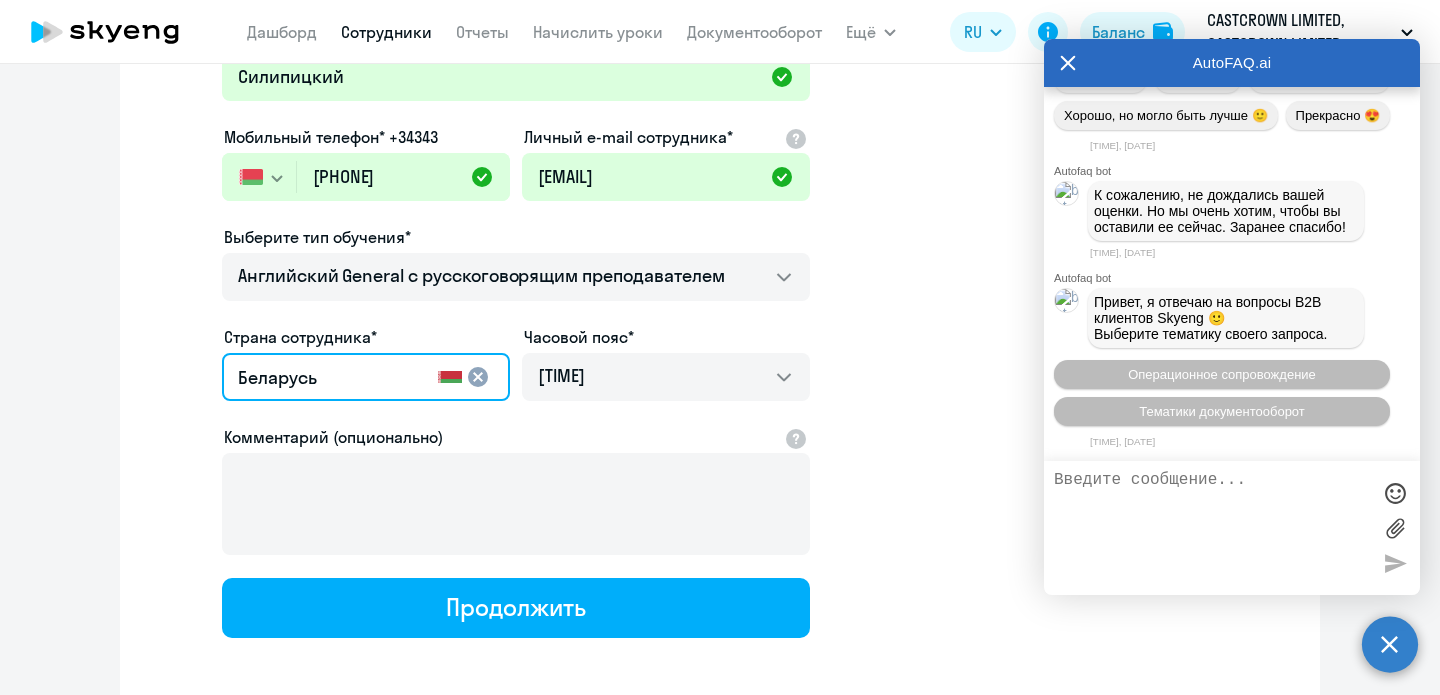 scroll, scrollTop: 353, scrollLeft: 0, axis: vertical 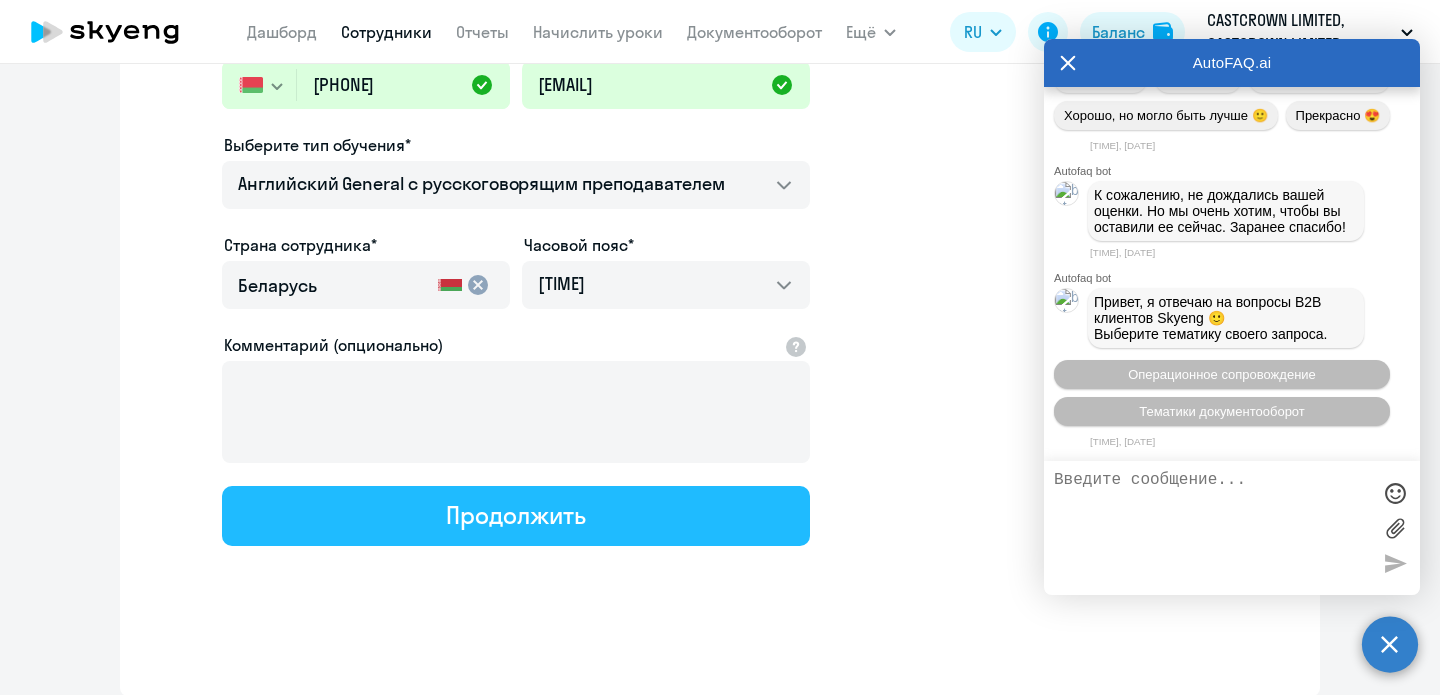 click on "Продолжить" 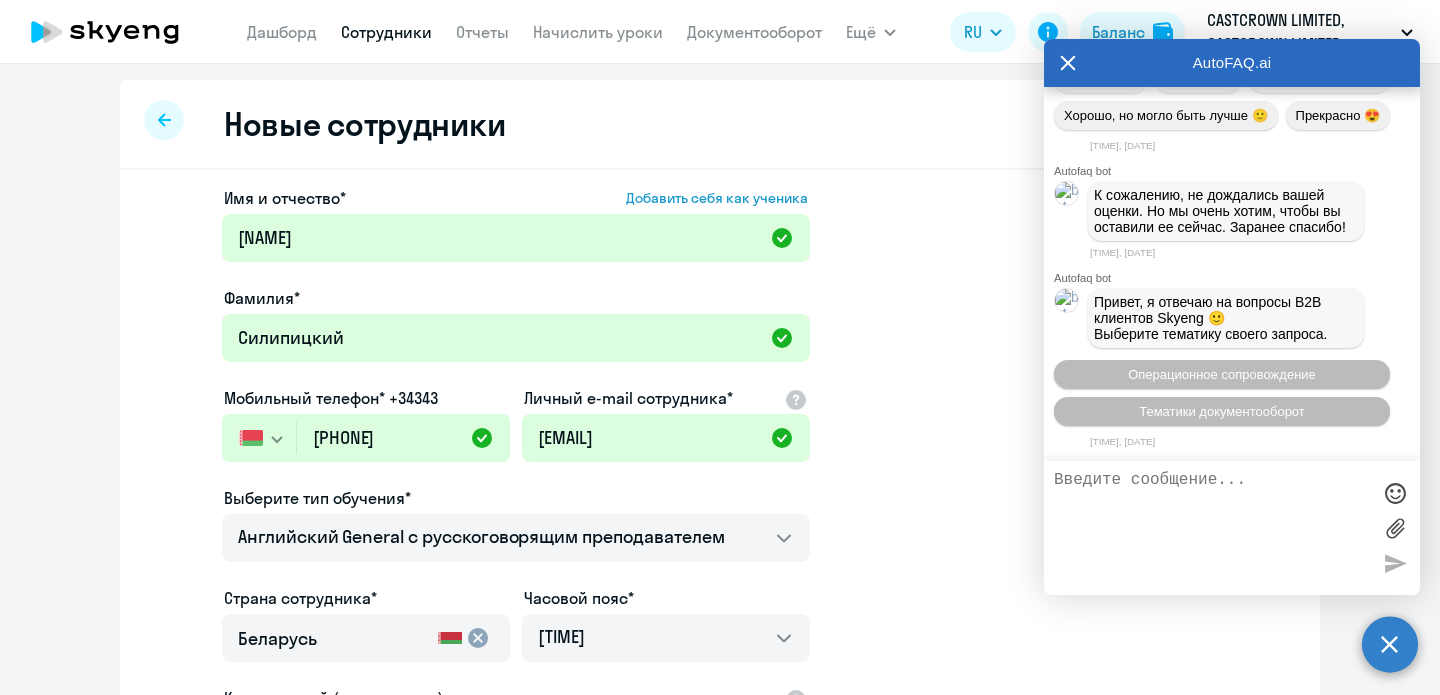 select on "english_adult_not_native_speaker" 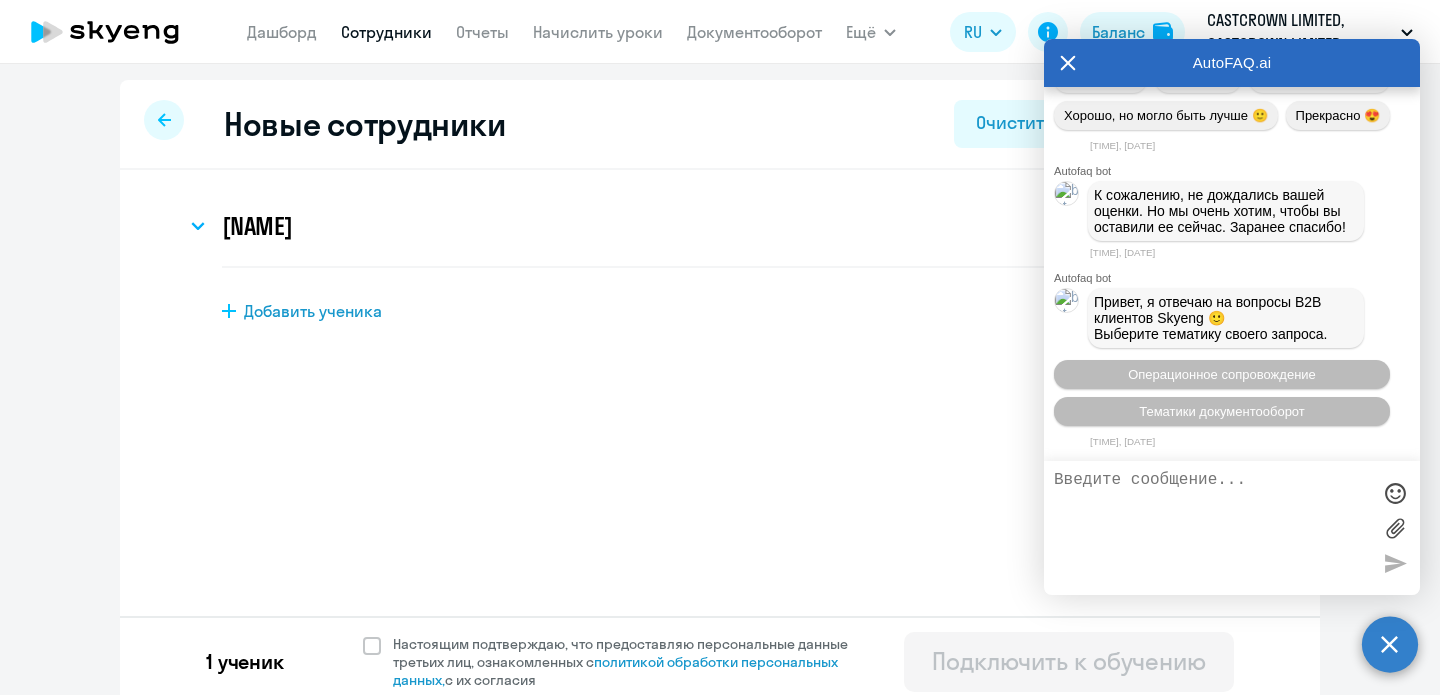 scroll, scrollTop: 10, scrollLeft: 0, axis: vertical 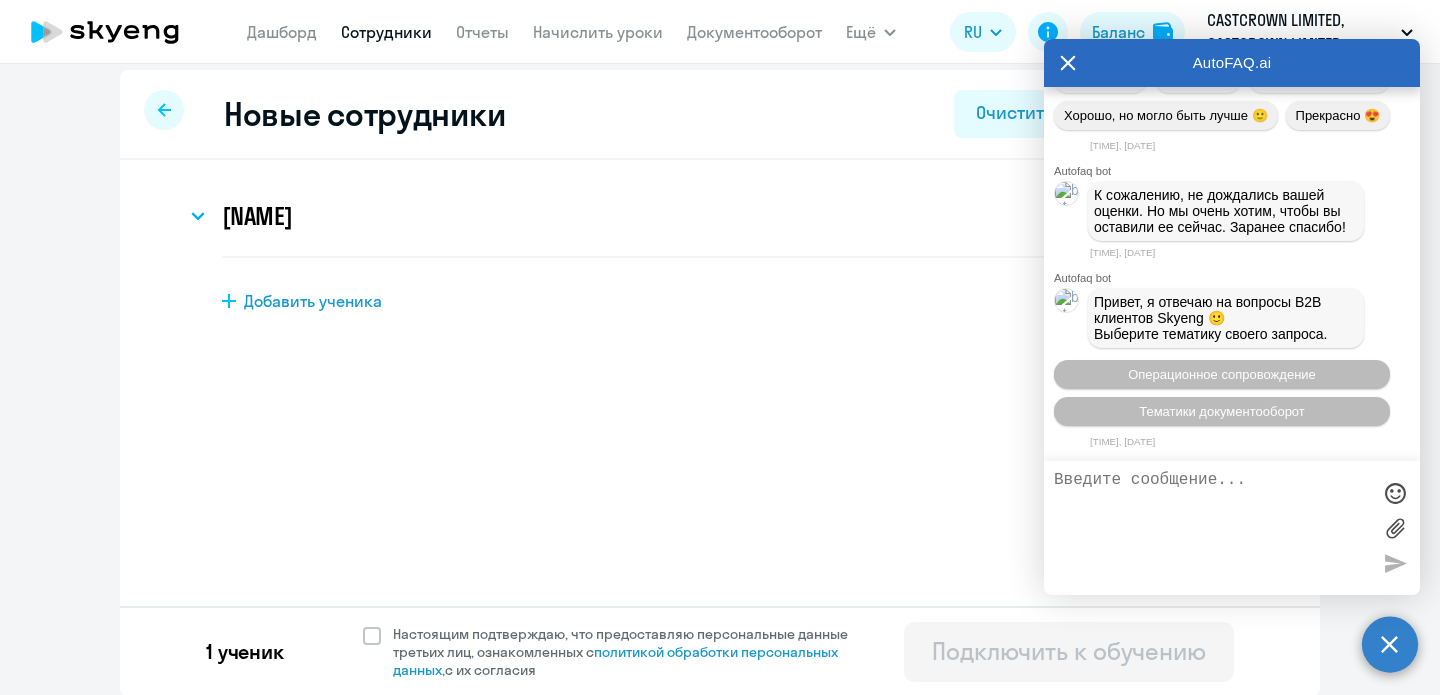 click on "AutoFAQ.ai" at bounding box center (1232, 63) 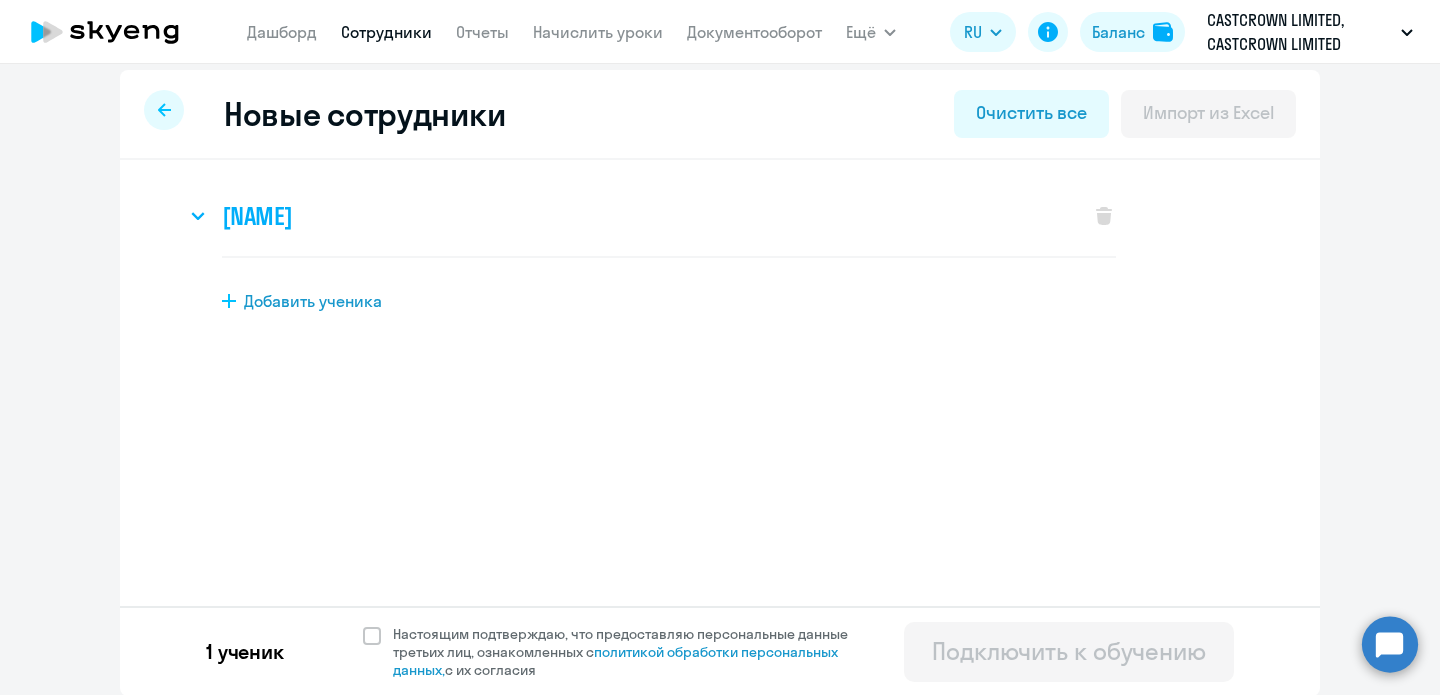 click on "Арсений Силипицкий" 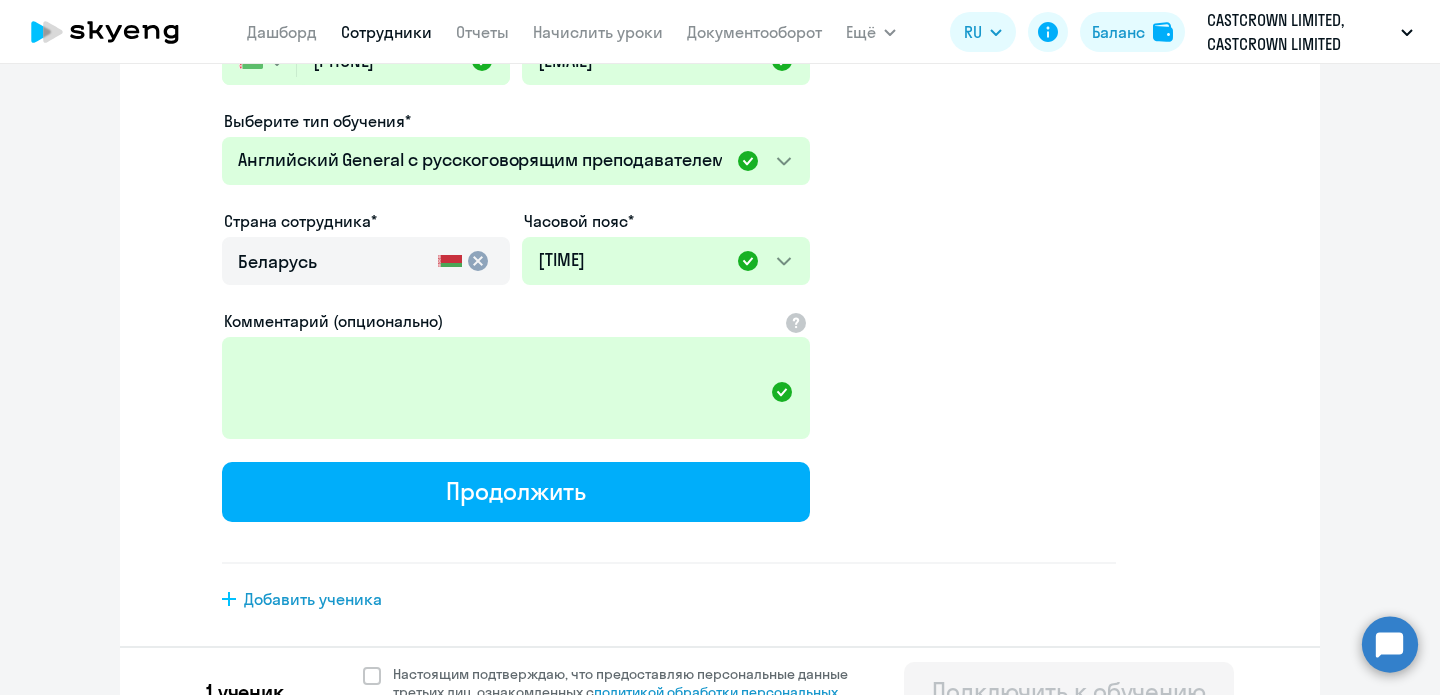 scroll, scrollTop: 507, scrollLeft: 0, axis: vertical 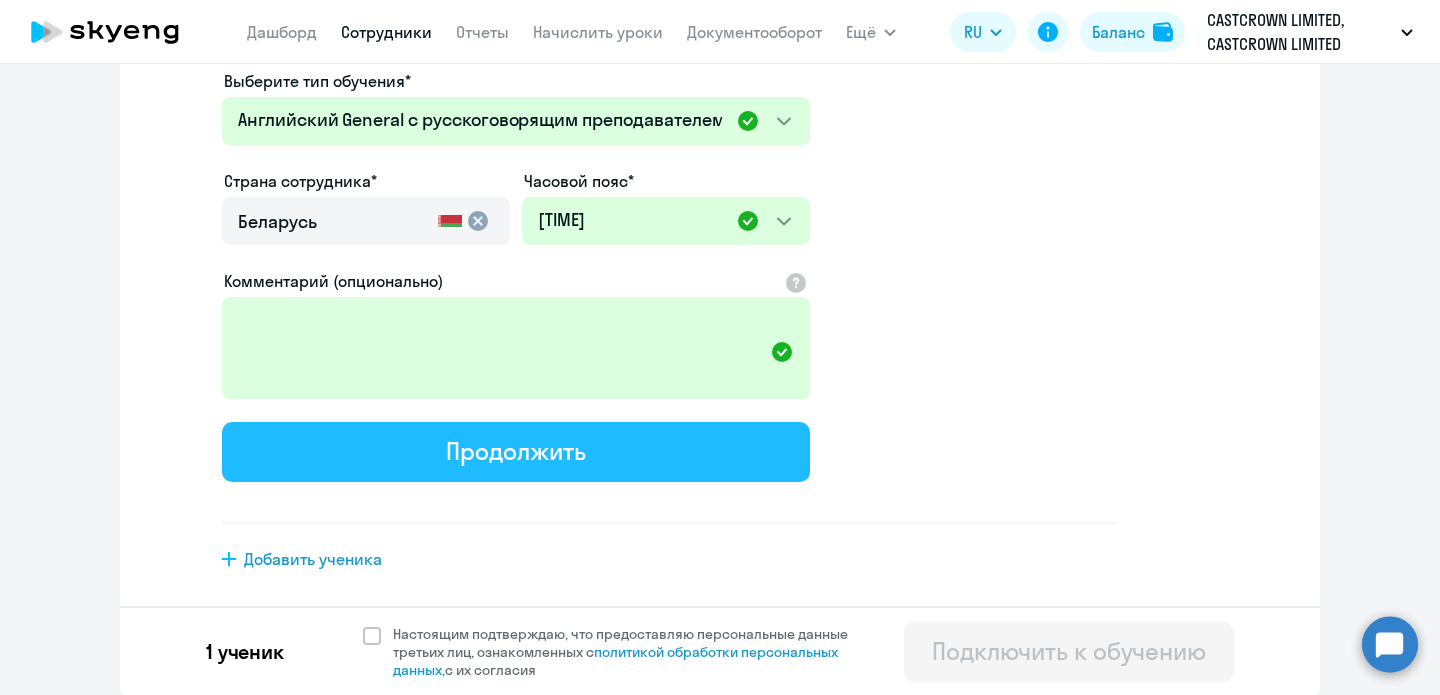 click on "Продолжить" 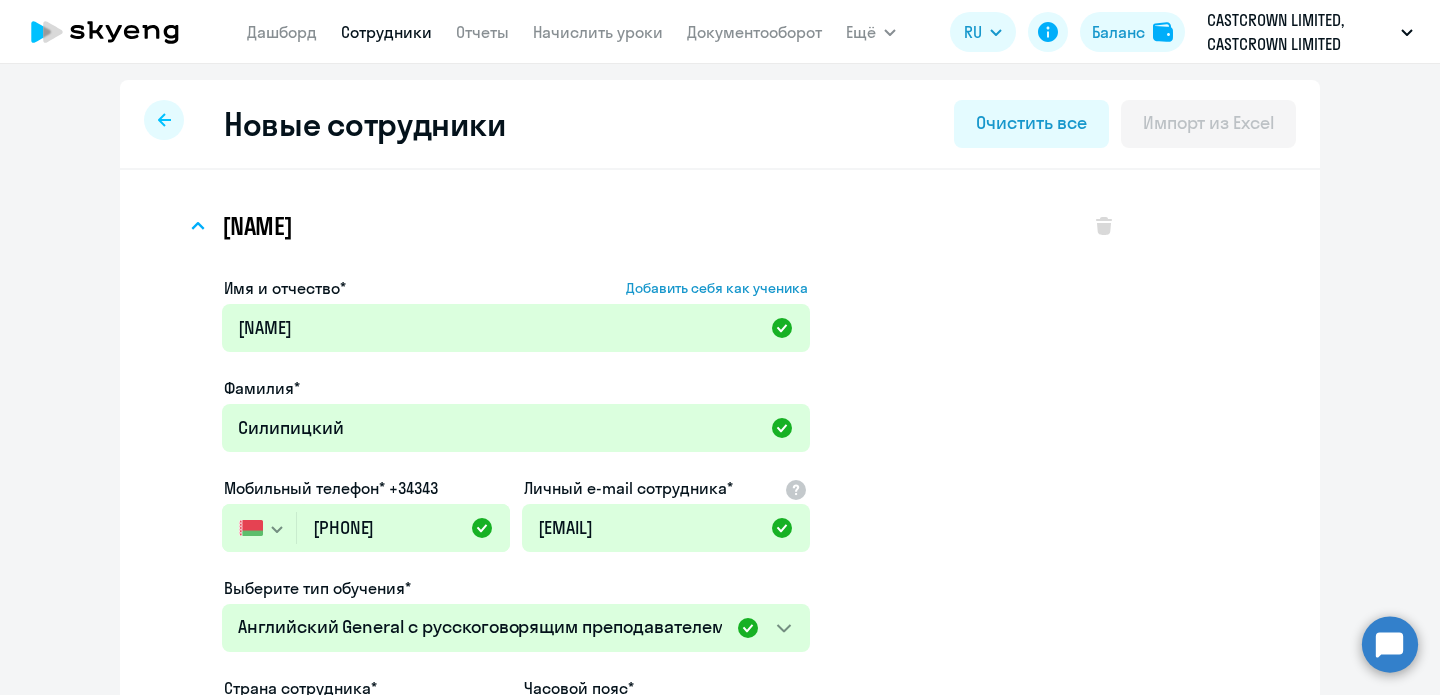 select on "english_adult_not_native_speaker" 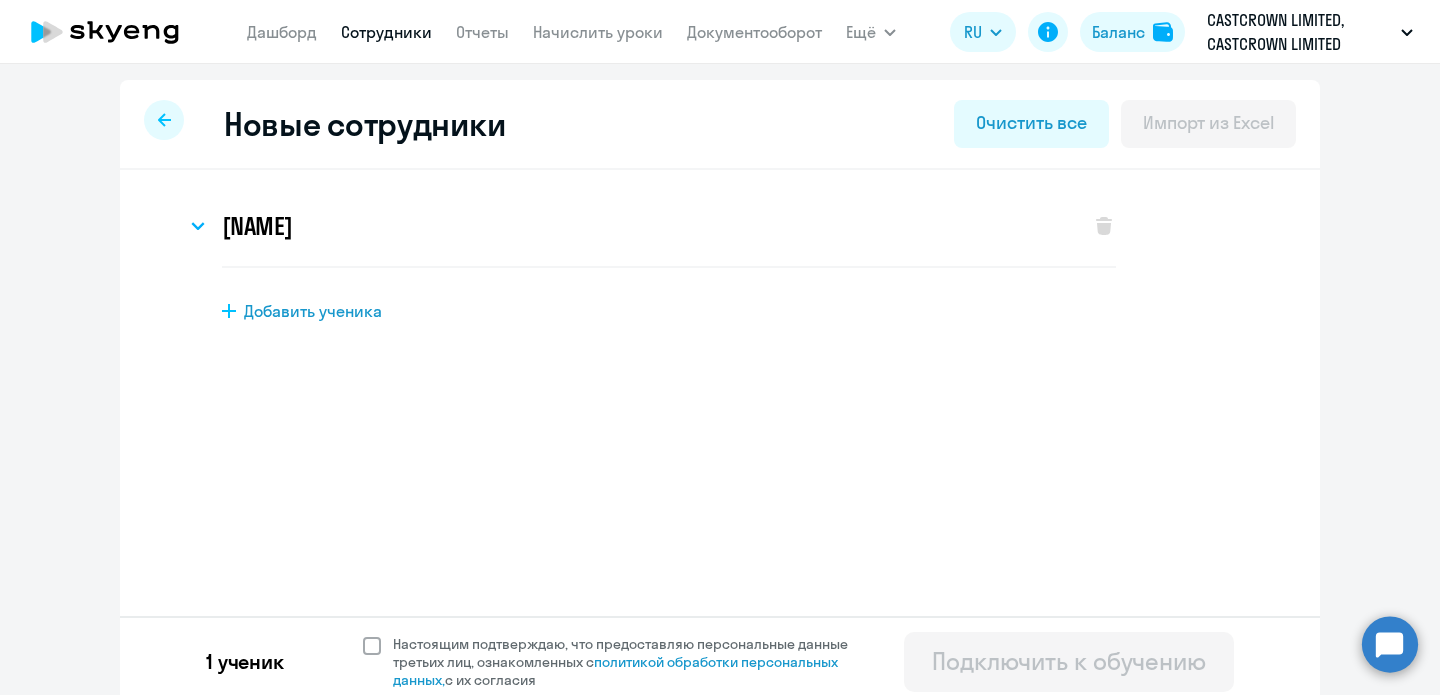click 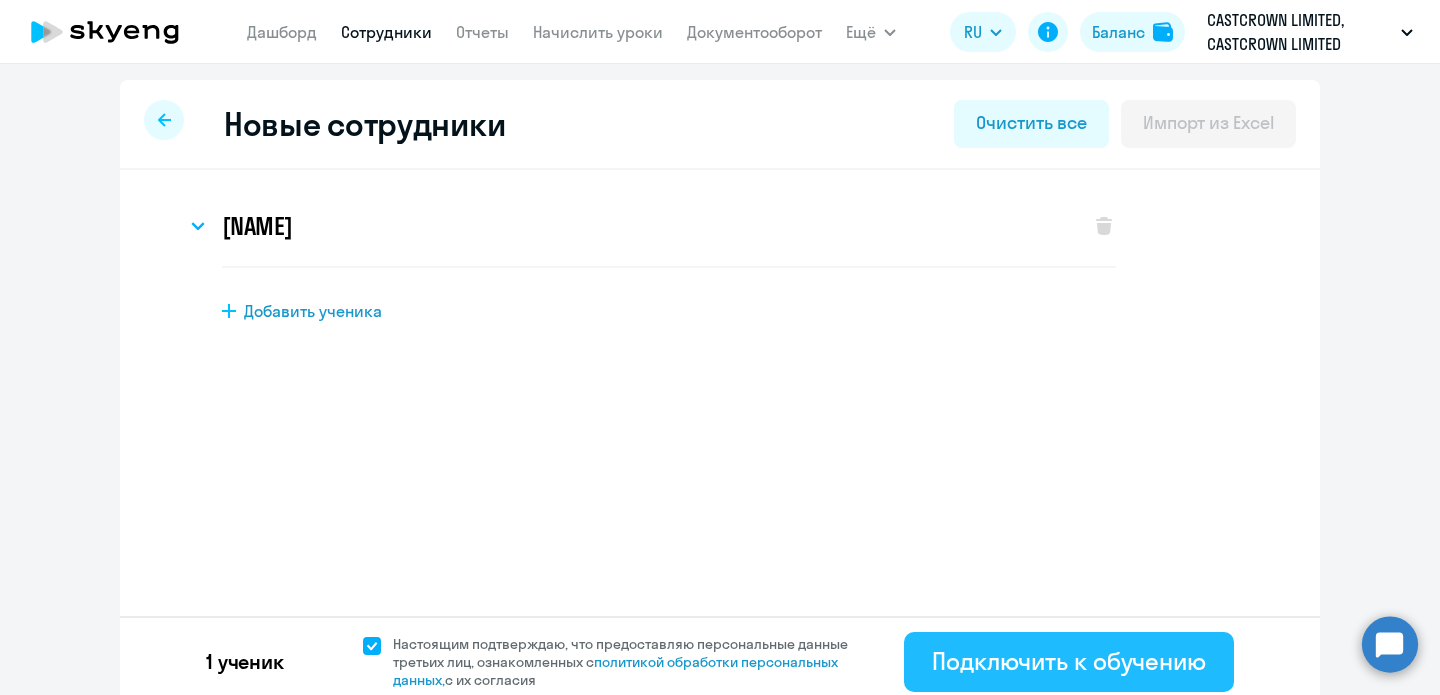 click on "Подключить к обучению" 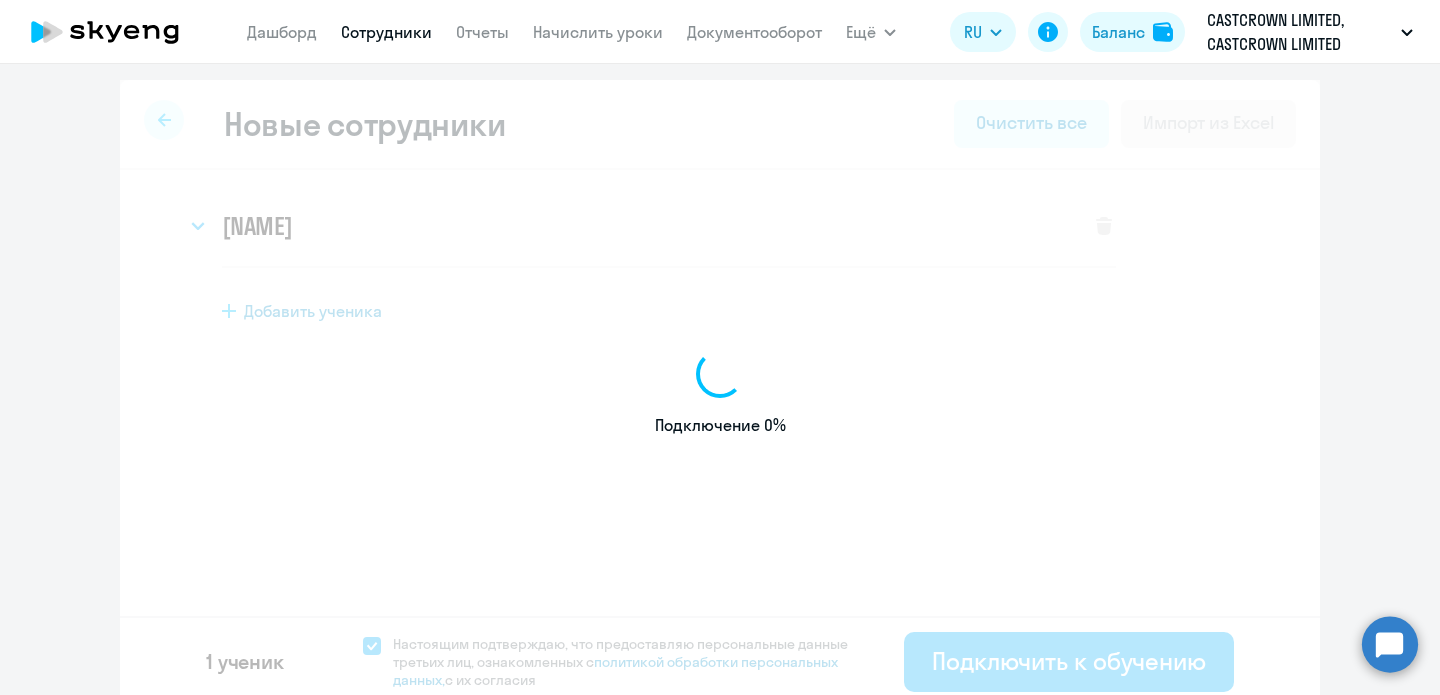 select on "english_adult_not_native_speaker" 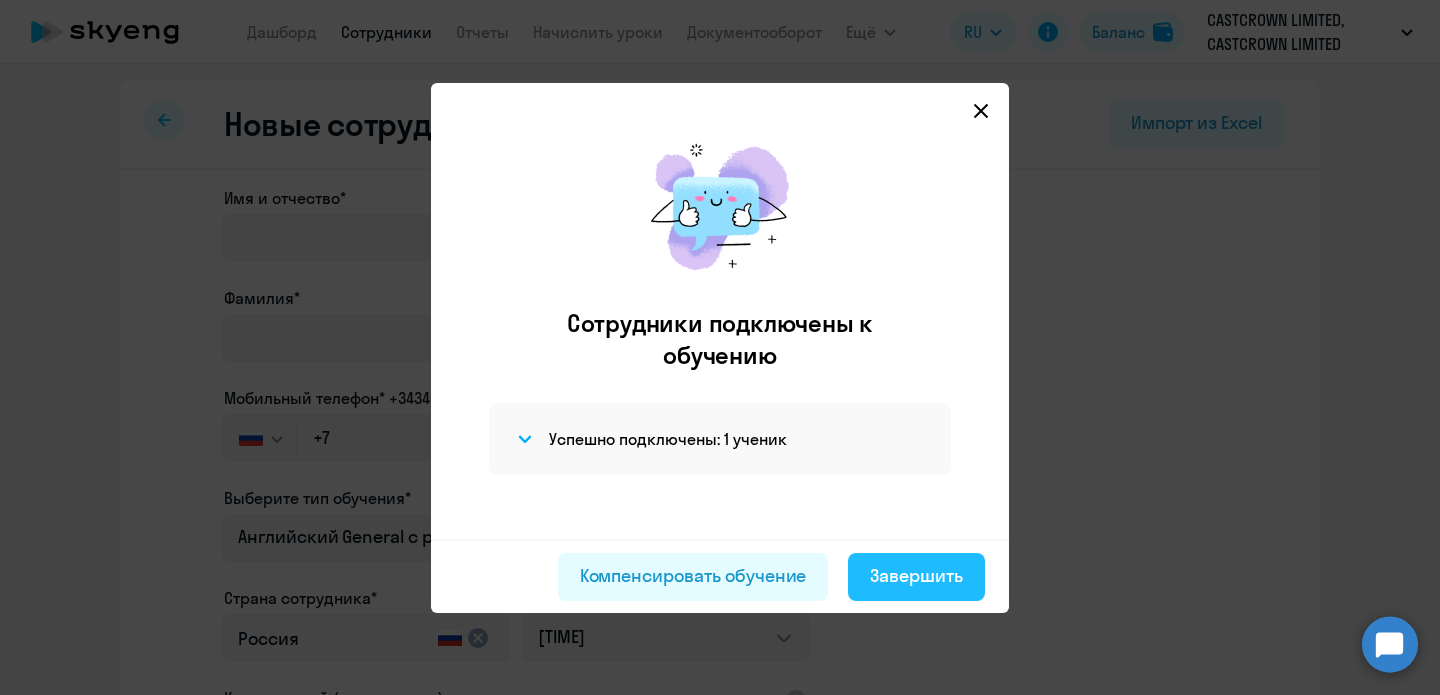 click on "Завершить" at bounding box center (916, 576) 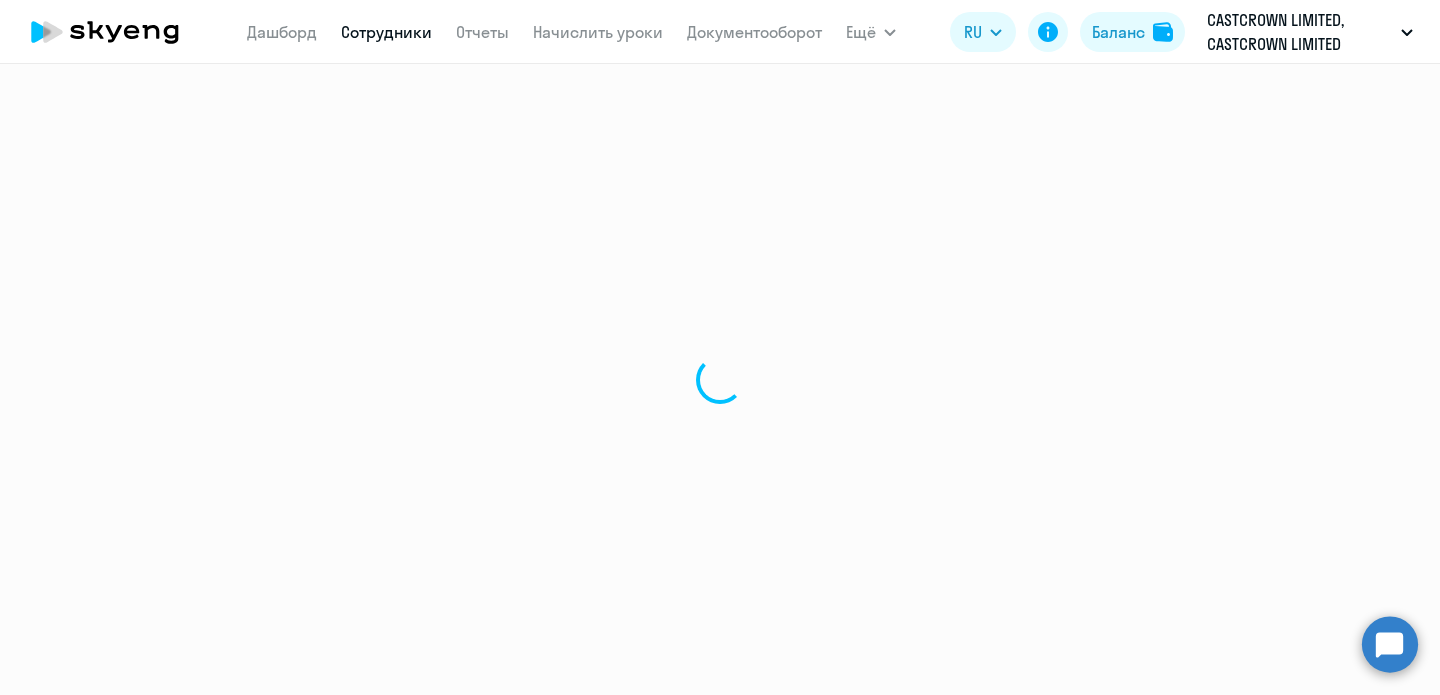 select on "30" 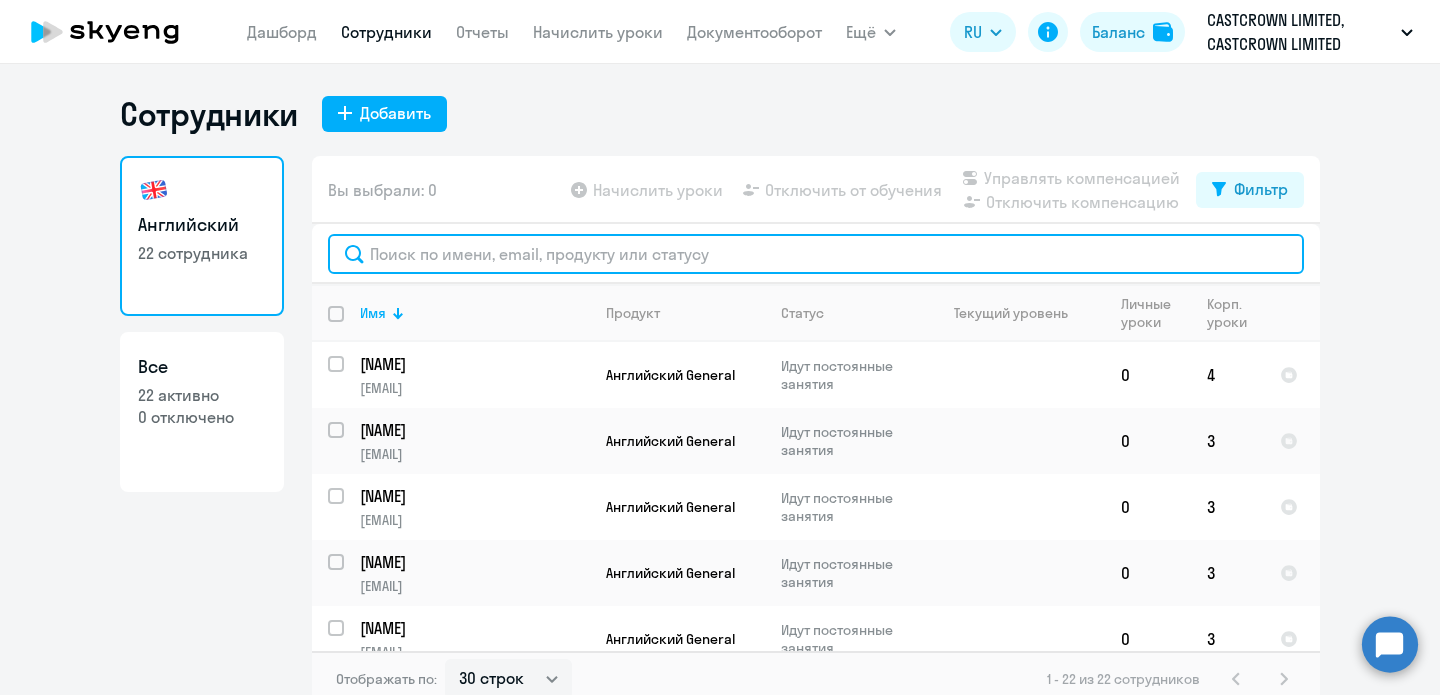 click 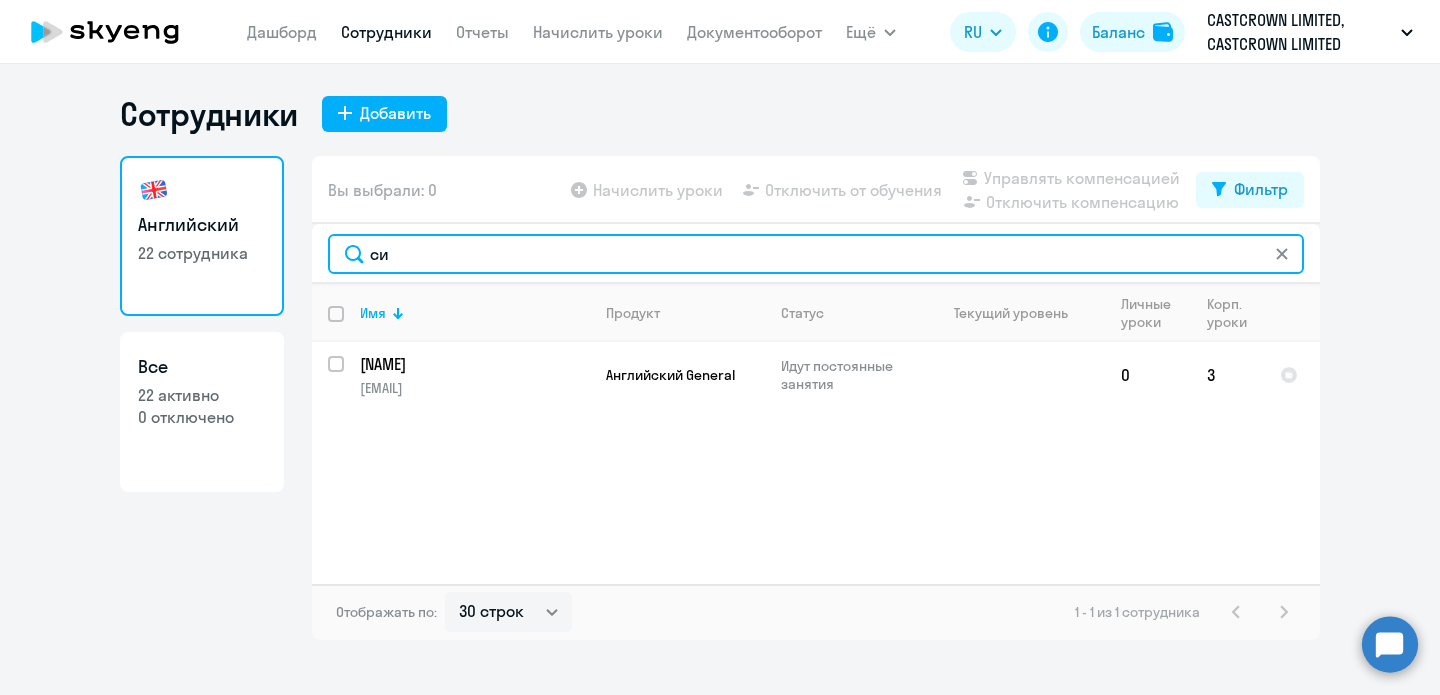 type on "с" 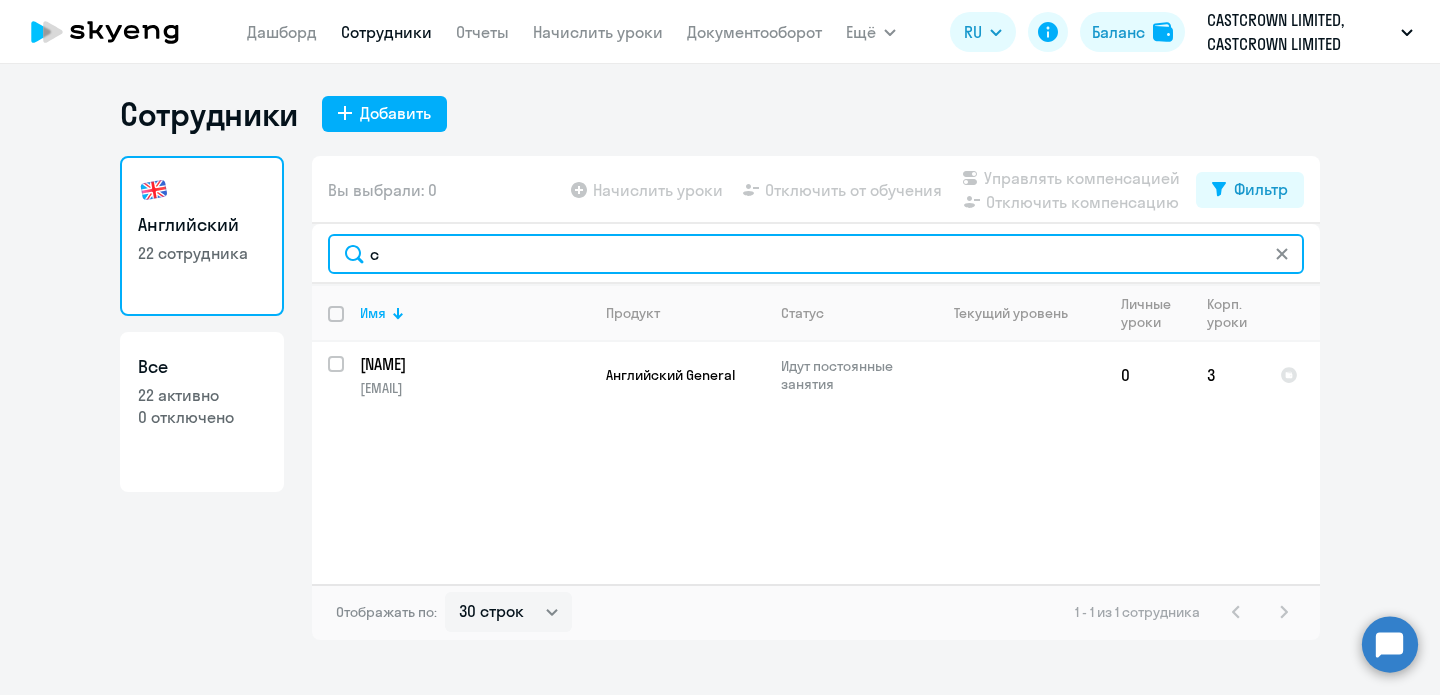 type 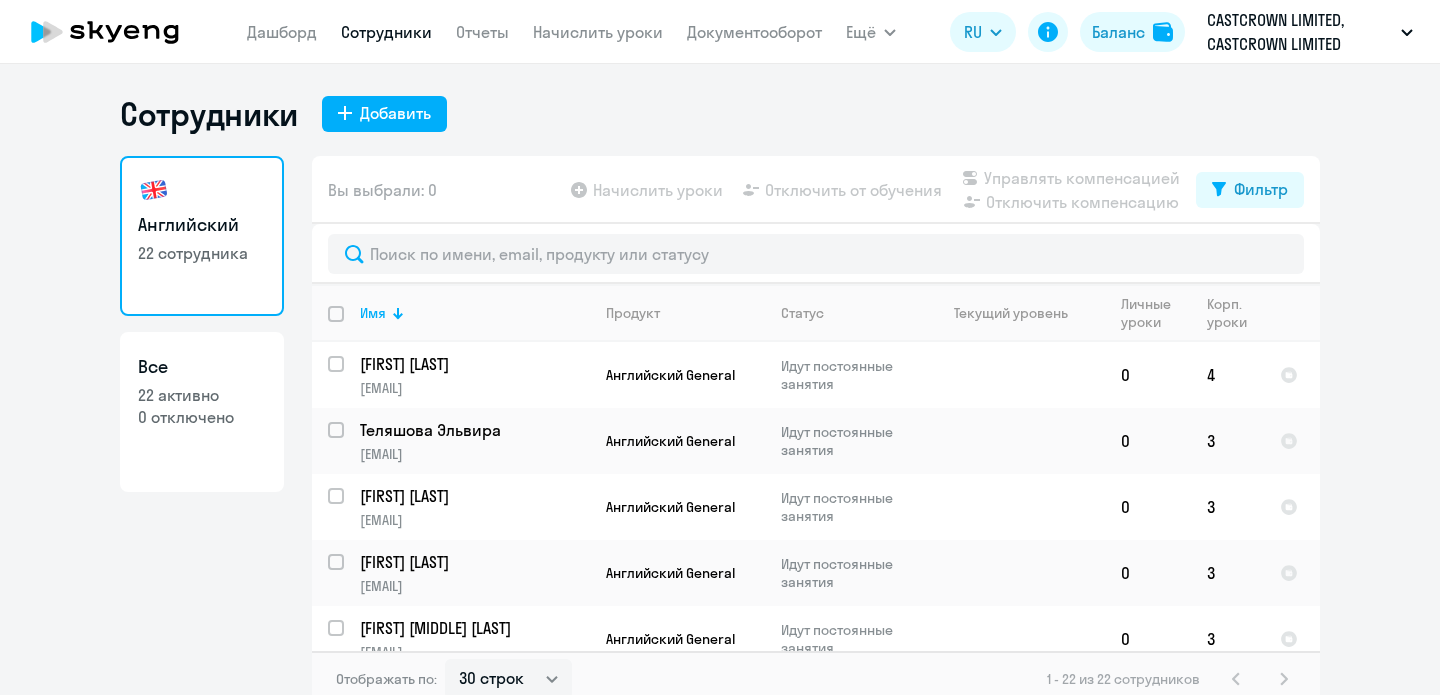 select on "30" 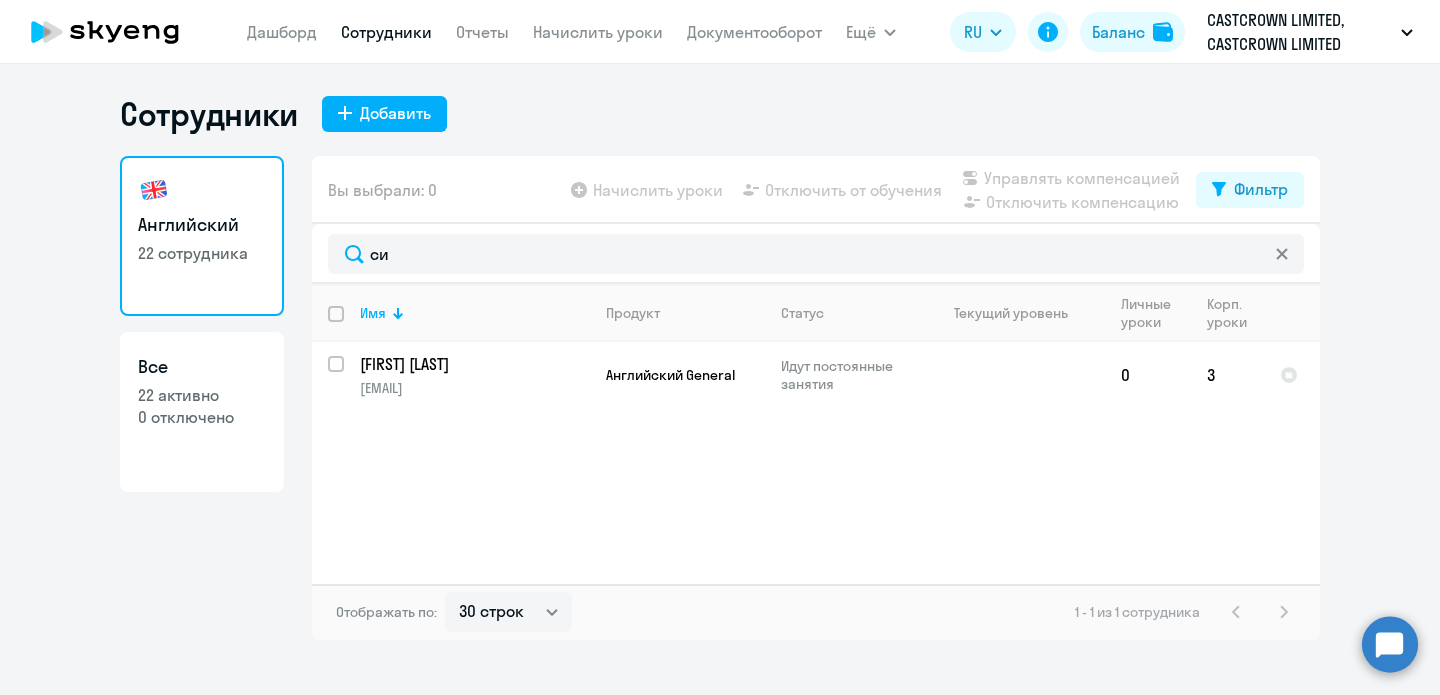 type on "с" 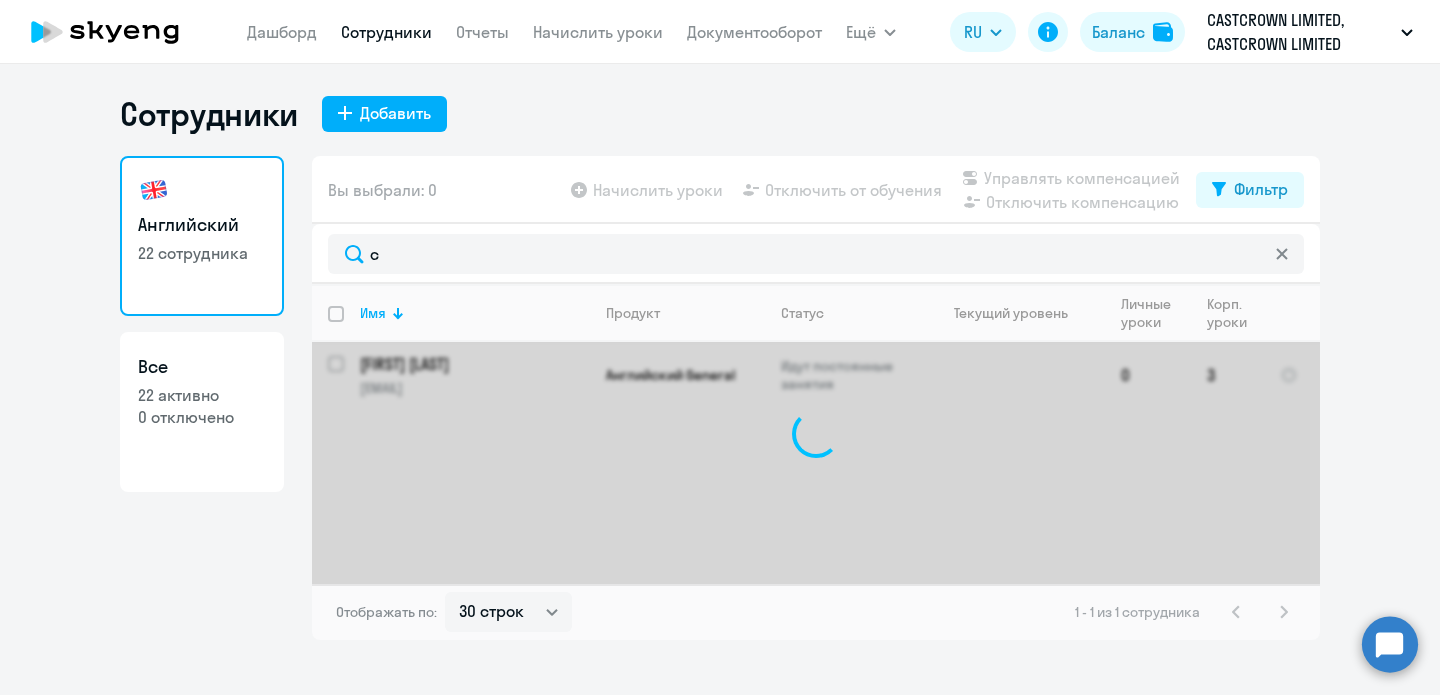 type 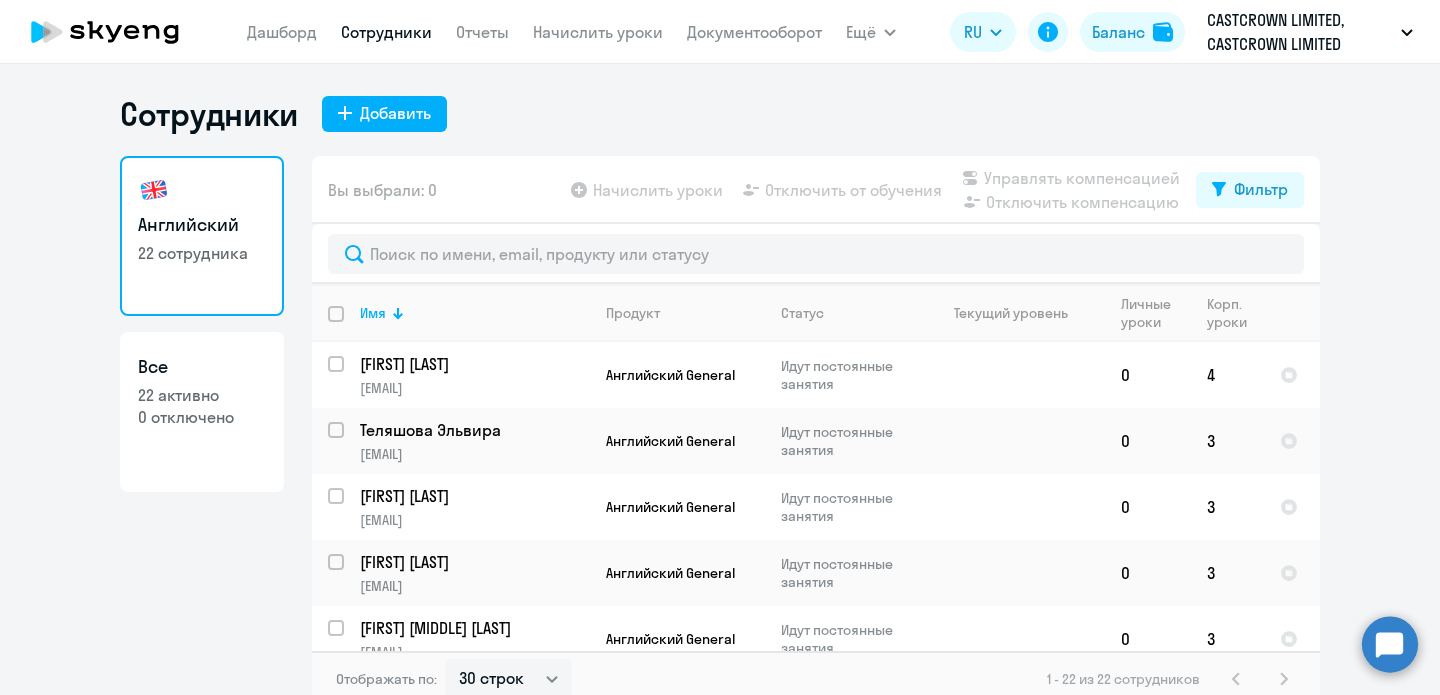 click on "Сотрудники
Добавить   Английский   22 сотрудника  Все  22 активно   0 отключено   Вы выбрали: 0
Начислить уроки
Отключить от обучения
Управлять компенсацией
Отключить компенсацию
Фильтр
Имя   Продукт   Статус   Текущий уровень   Личные уроки   Корп. уроки  [LAST] [FIRST] [EMAIL] Английский General Идут постоянные занятия  0   4
Теляшова Эльвира [EMAIL] Английский General Идут постоянные занятия  0   3
Серпокрылов Евгений [EMAIL] Английский General Идут постоянные занятия  0   3
Салтыков Максим msaltykova@example.com  0   3
0   3" at bounding box center (720, 379) 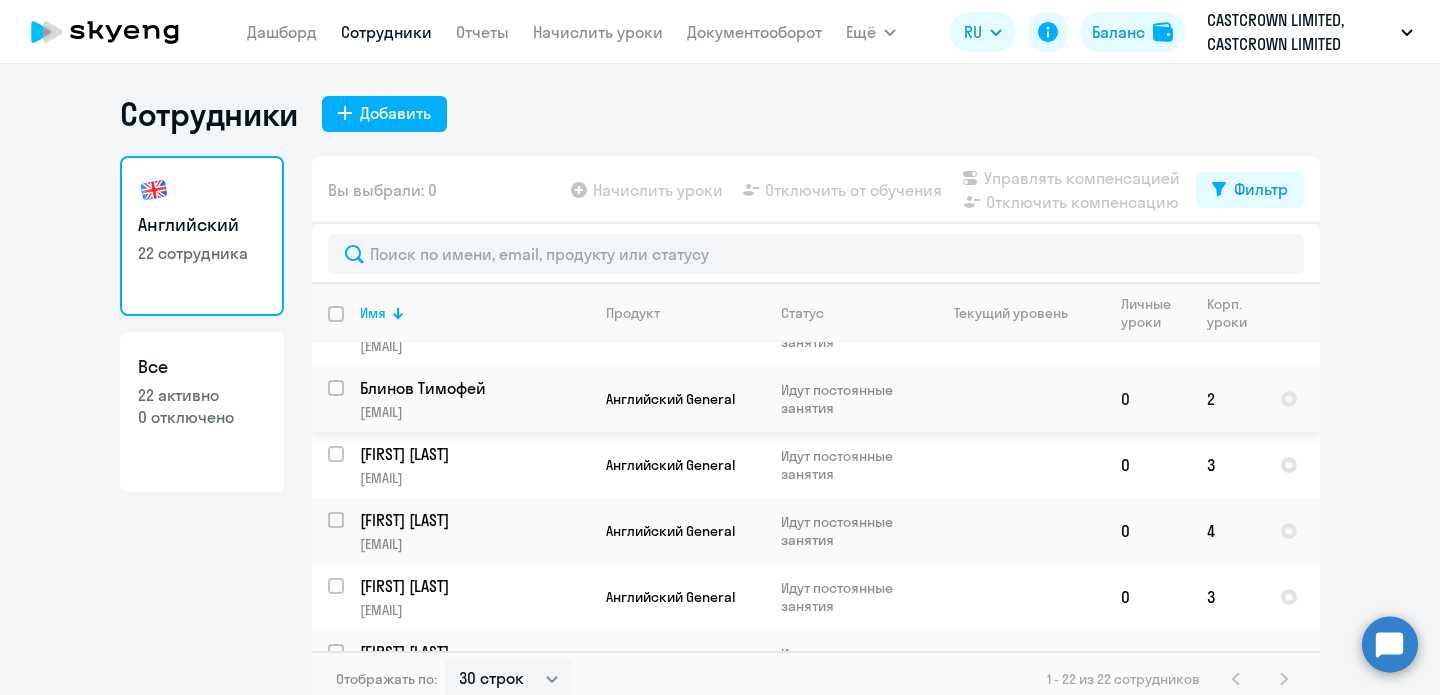 scroll, scrollTop: 1132, scrollLeft: 0, axis: vertical 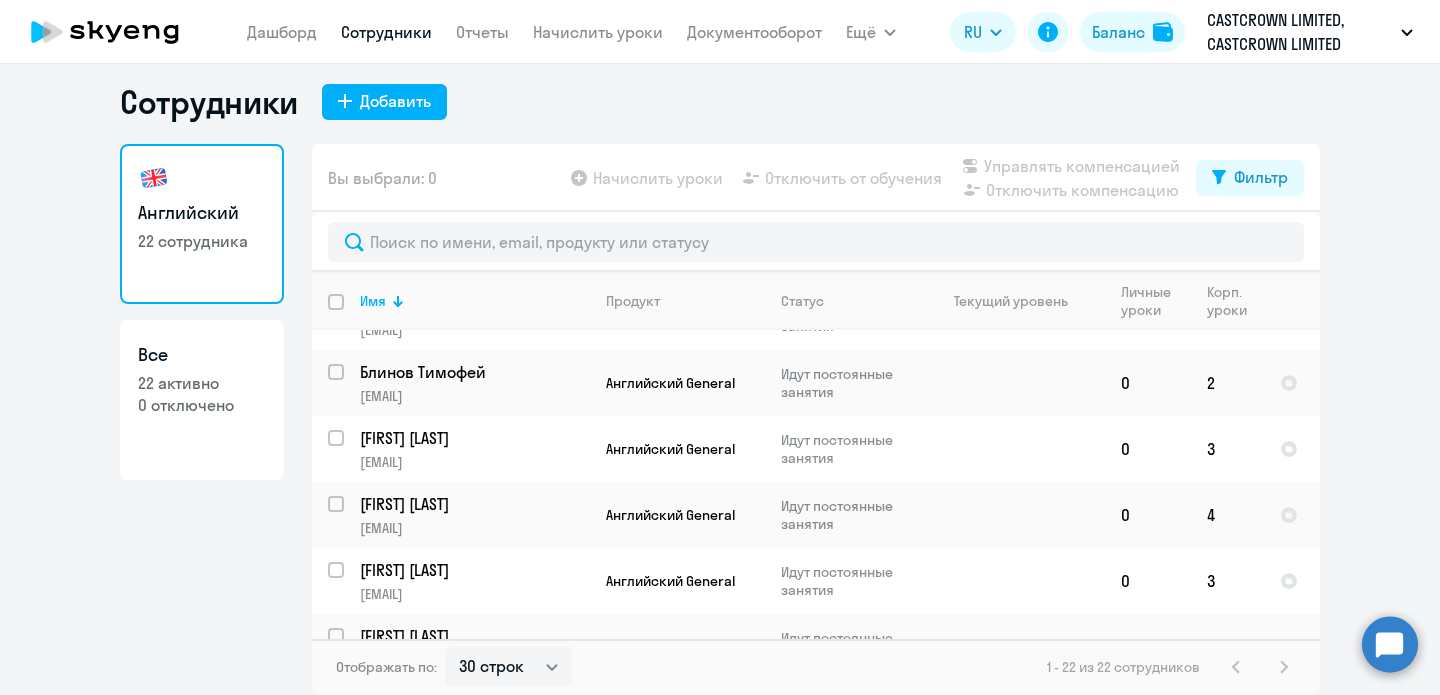 click on "Арсений" 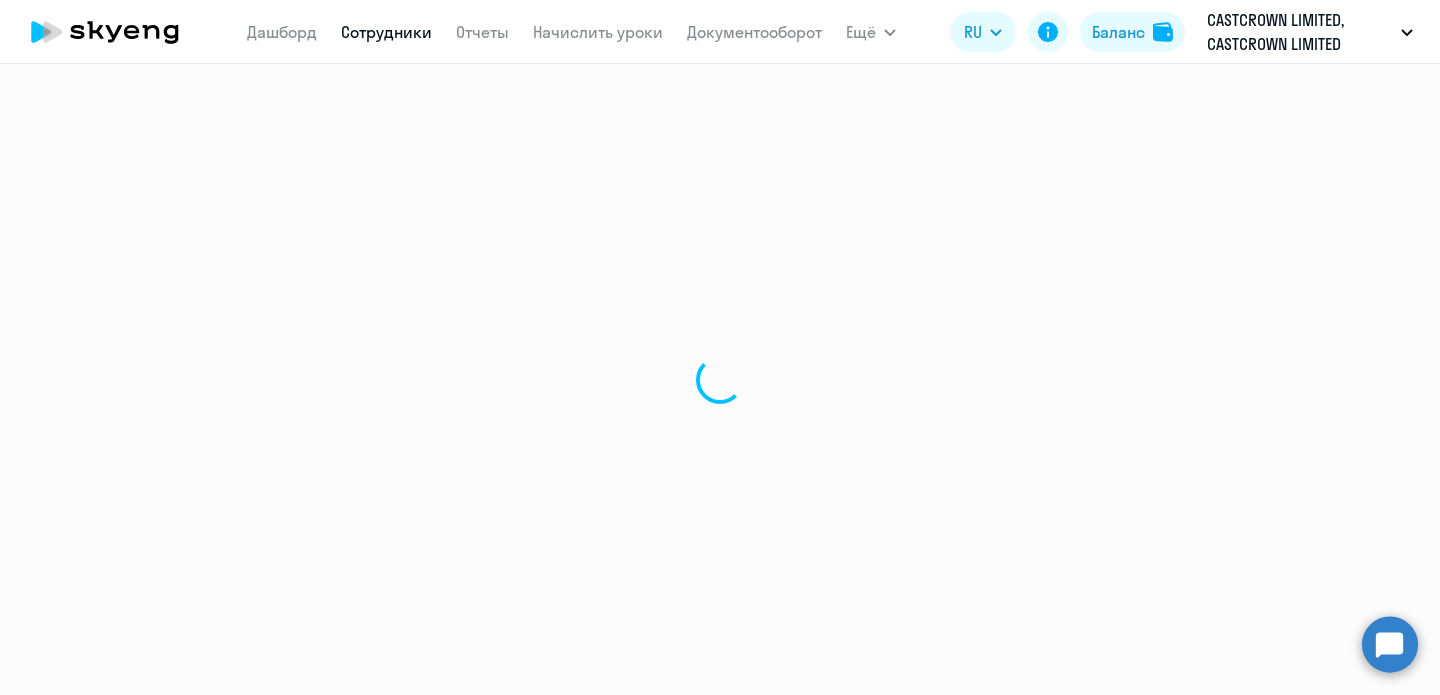 scroll, scrollTop: 0, scrollLeft: 0, axis: both 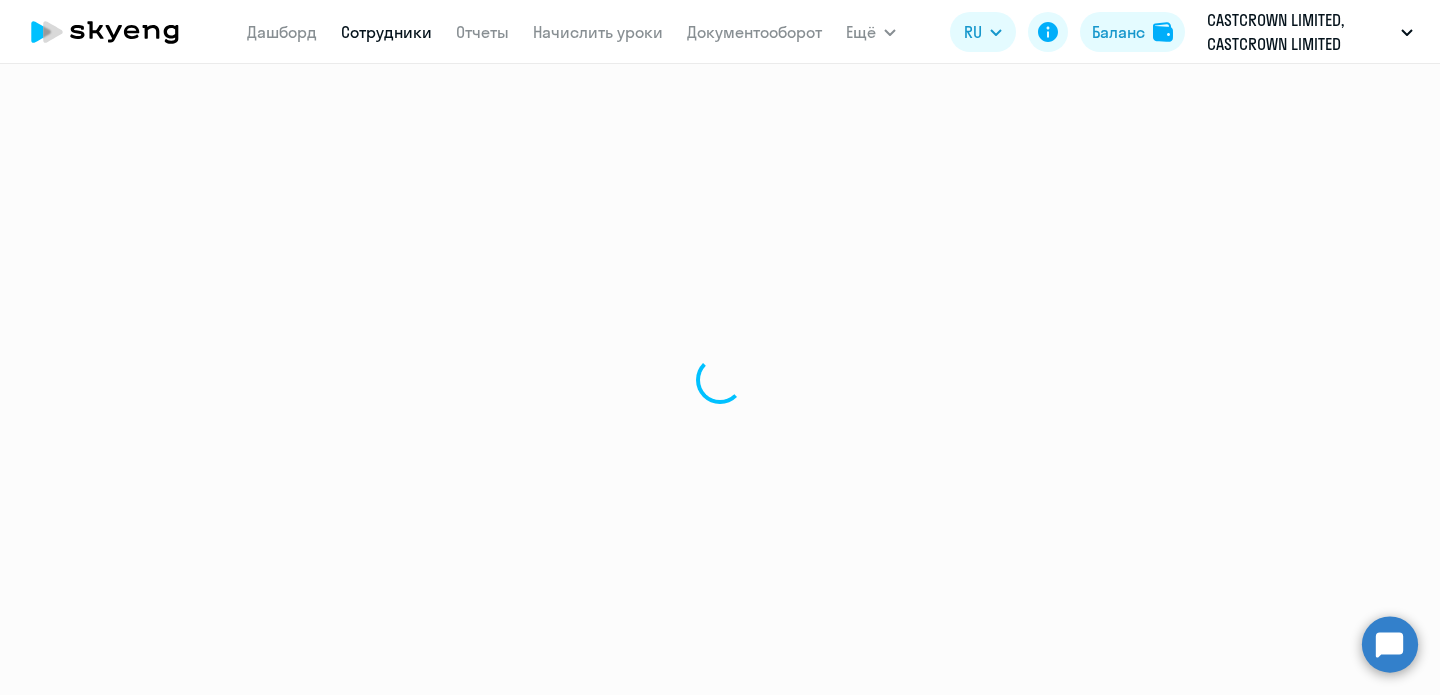 select on "english" 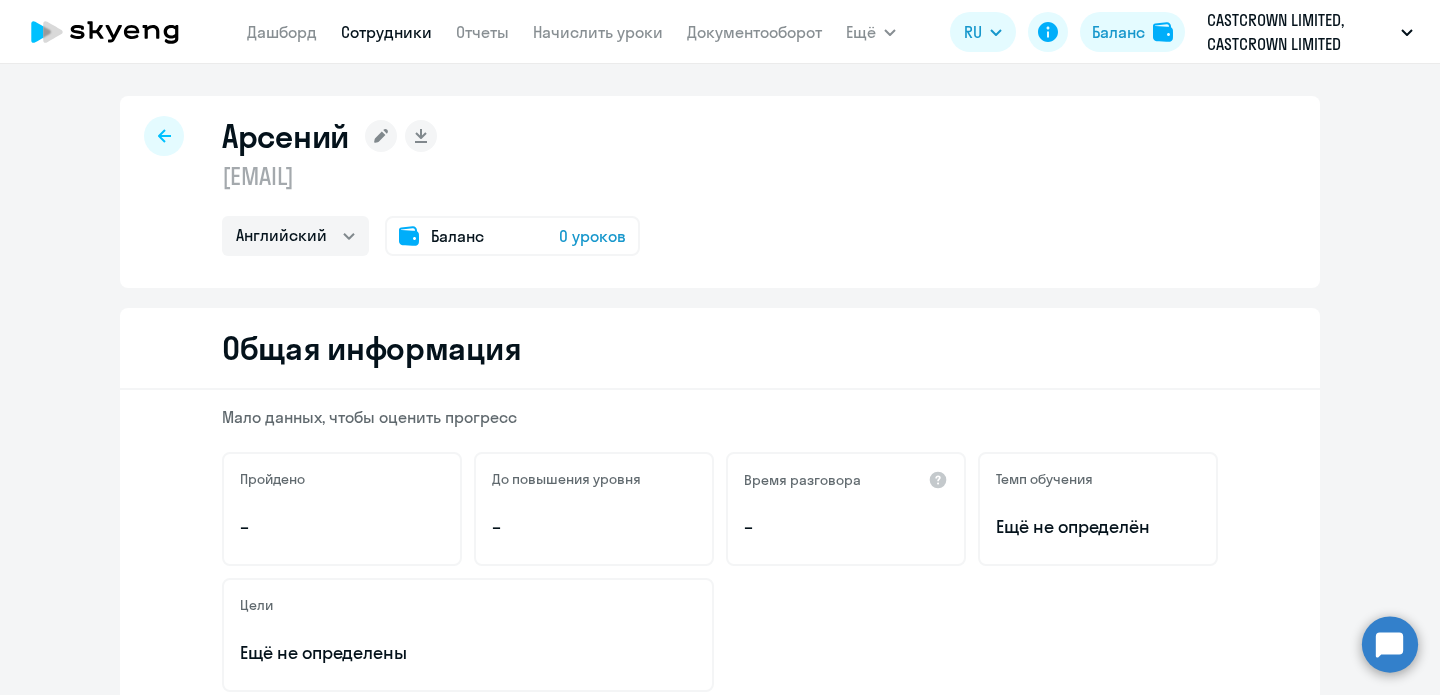 click 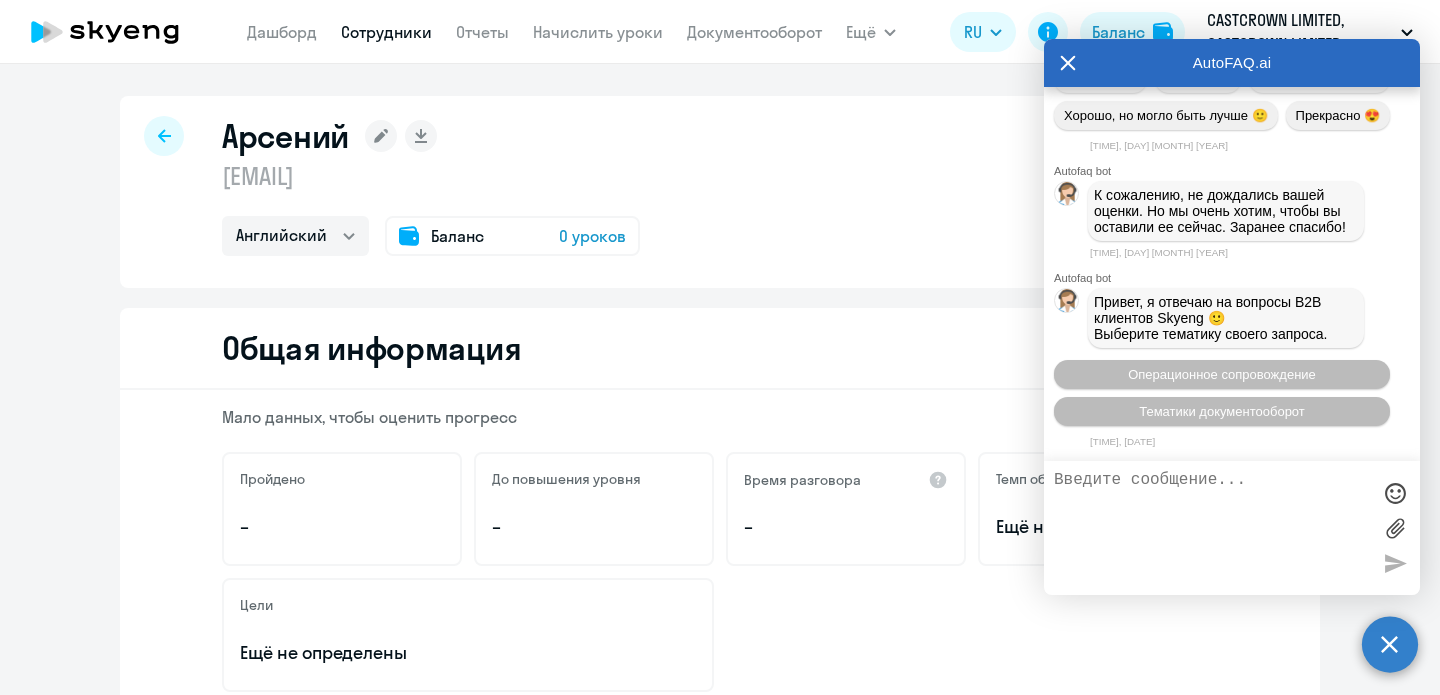 scroll, scrollTop: 16851, scrollLeft: 0, axis: vertical 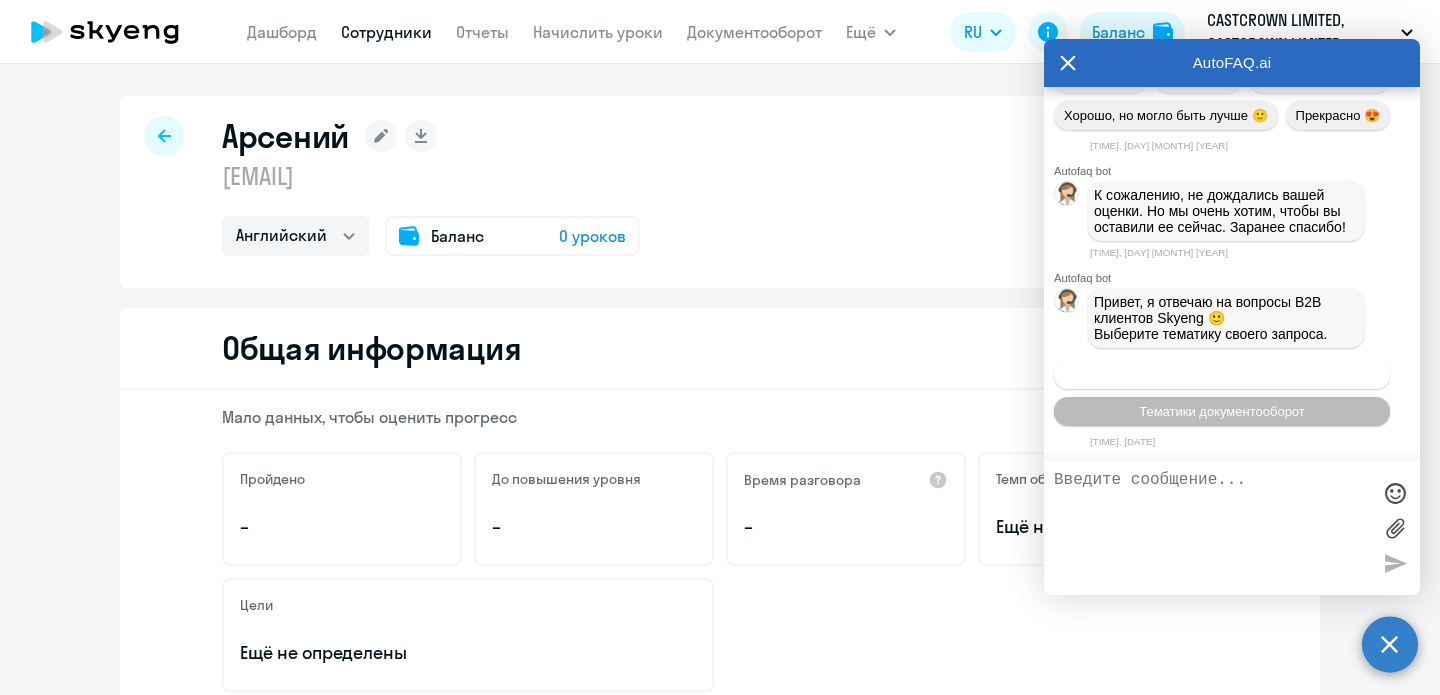 click on "Операционное сопровождение" at bounding box center (1222, 374) 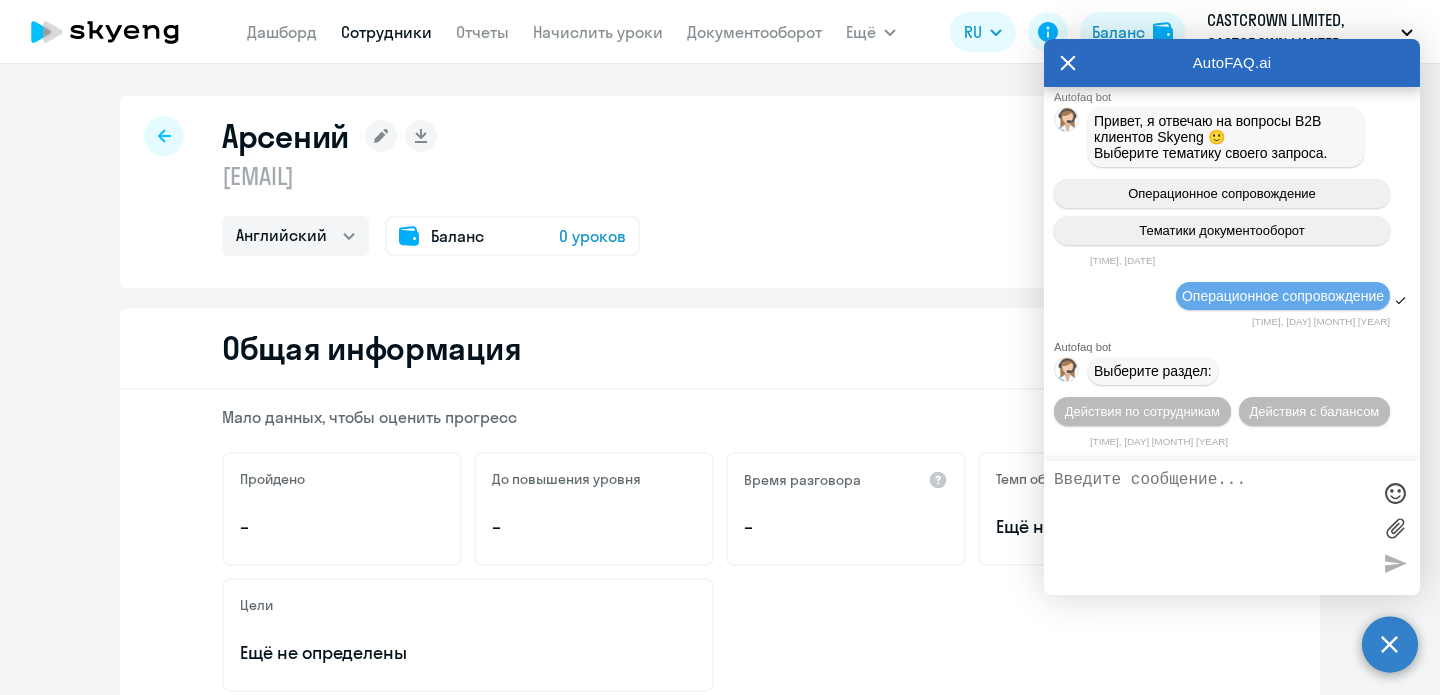 scroll, scrollTop: 17039, scrollLeft: 0, axis: vertical 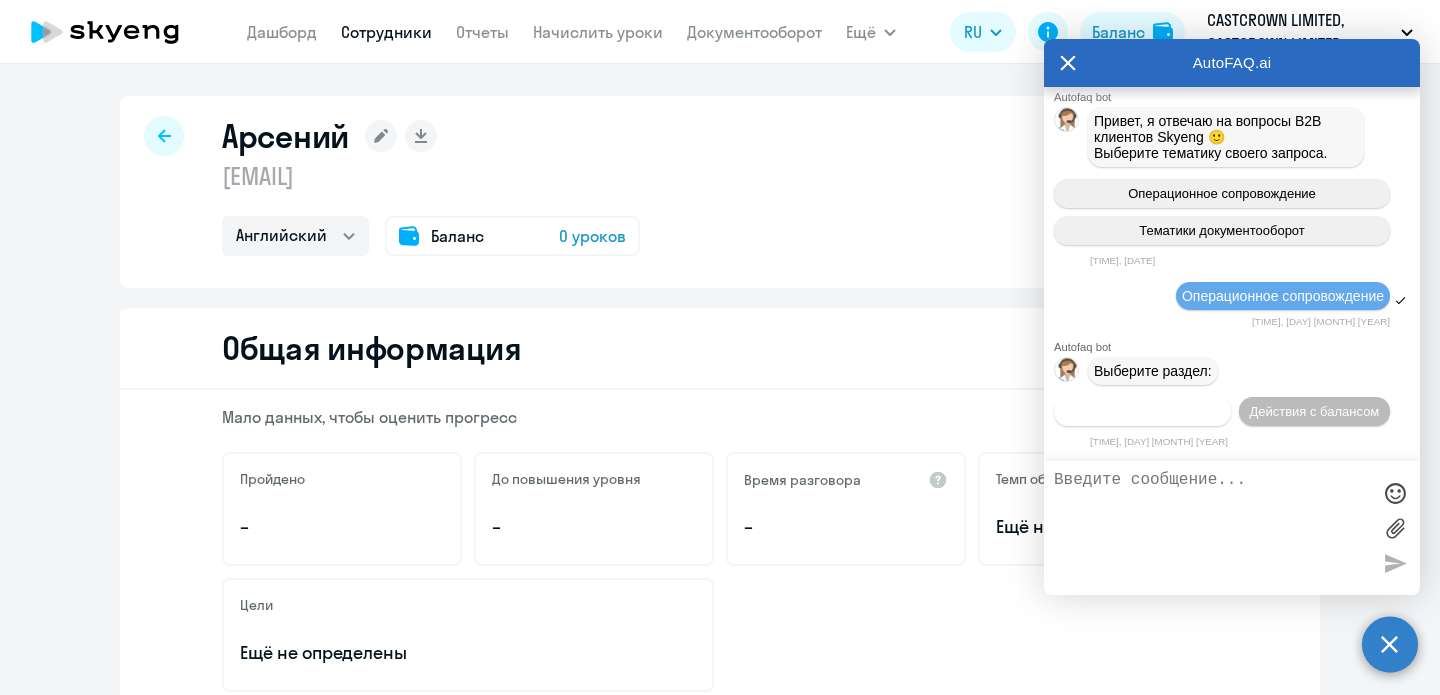 click on "Действия по сотрудникам" at bounding box center [1142, 411] 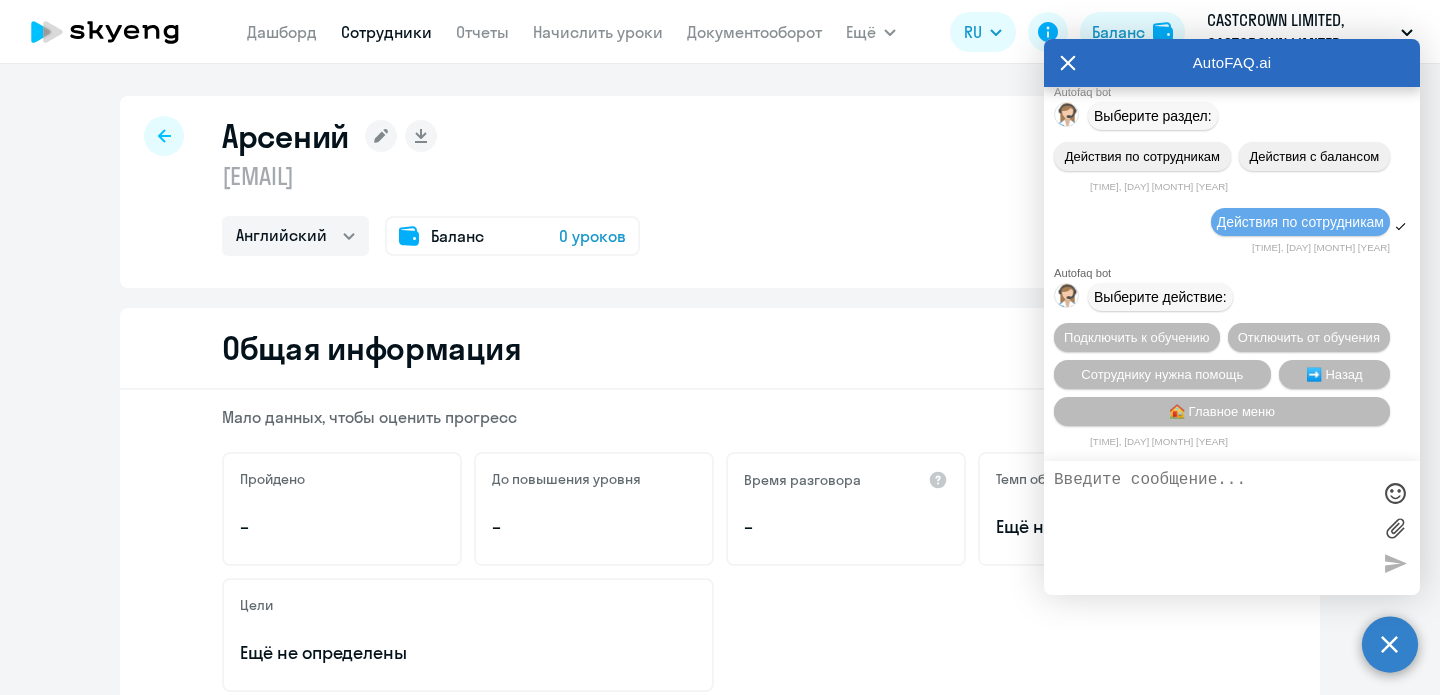 scroll, scrollTop: 17304, scrollLeft: 0, axis: vertical 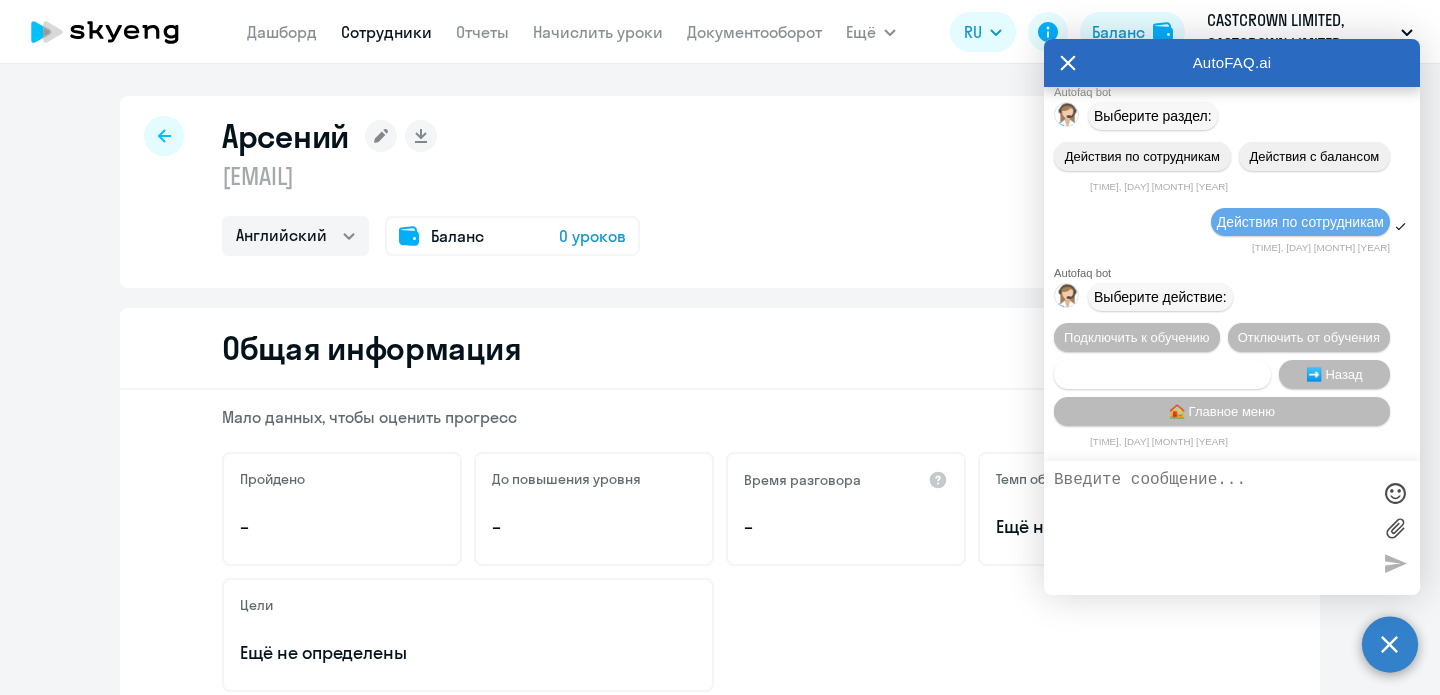click on "Сотруднику нужна помощь" at bounding box center [1162, 374] 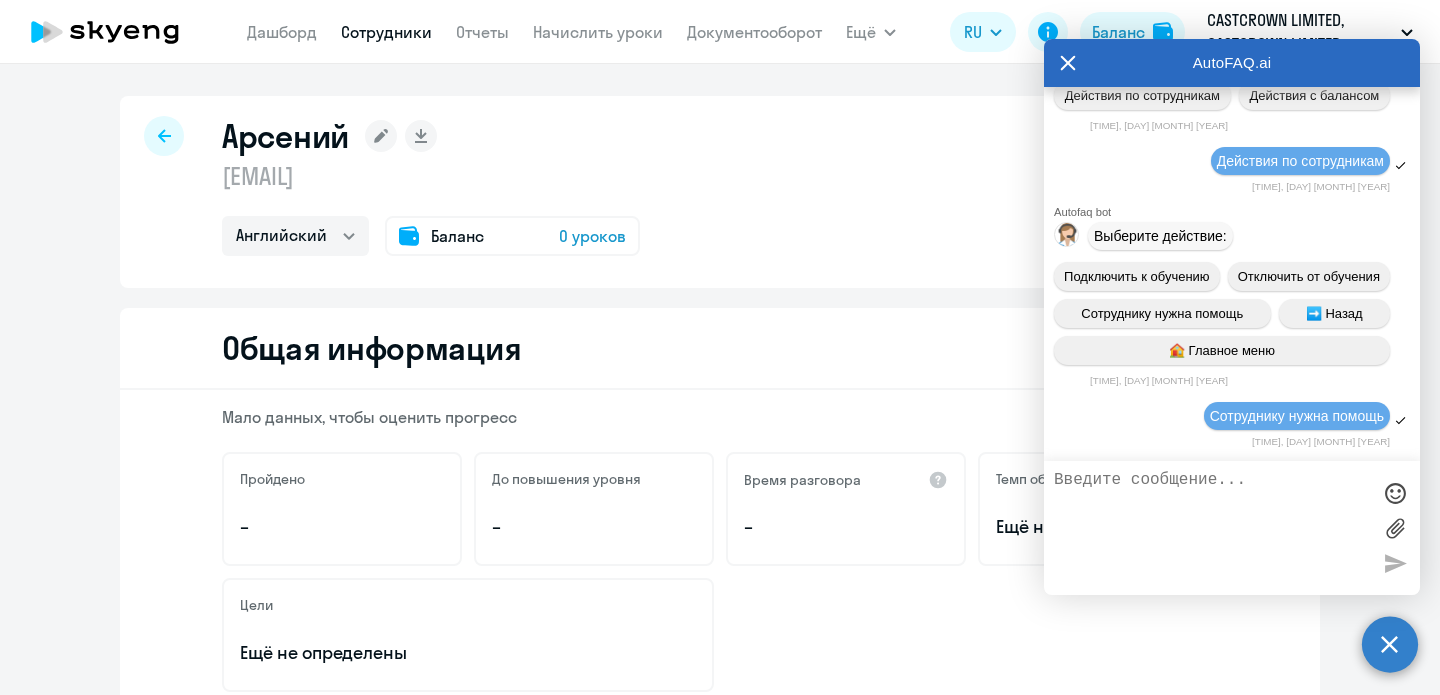 scroll, scrollTop: 18011, scrollLeft: 0, axis: vertical 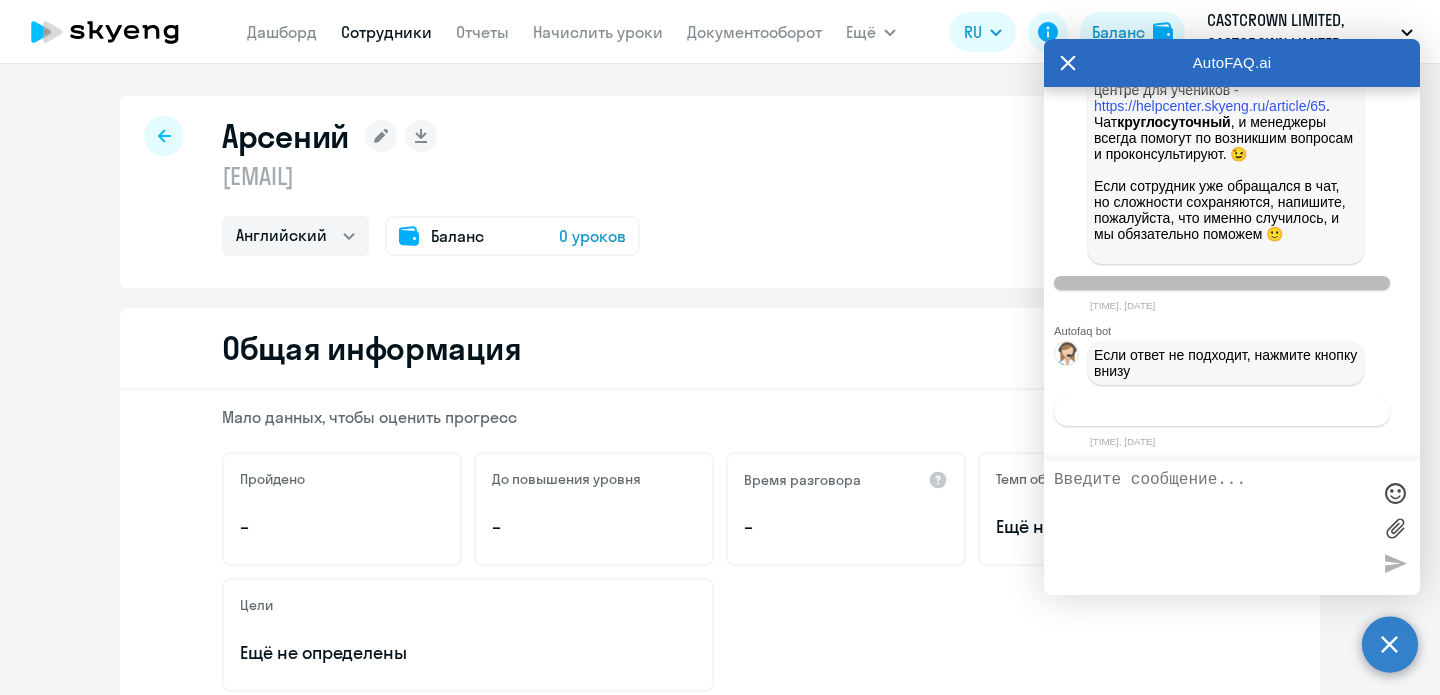 click on "Связаться с менеджером" at bounding box center [1221, 411] 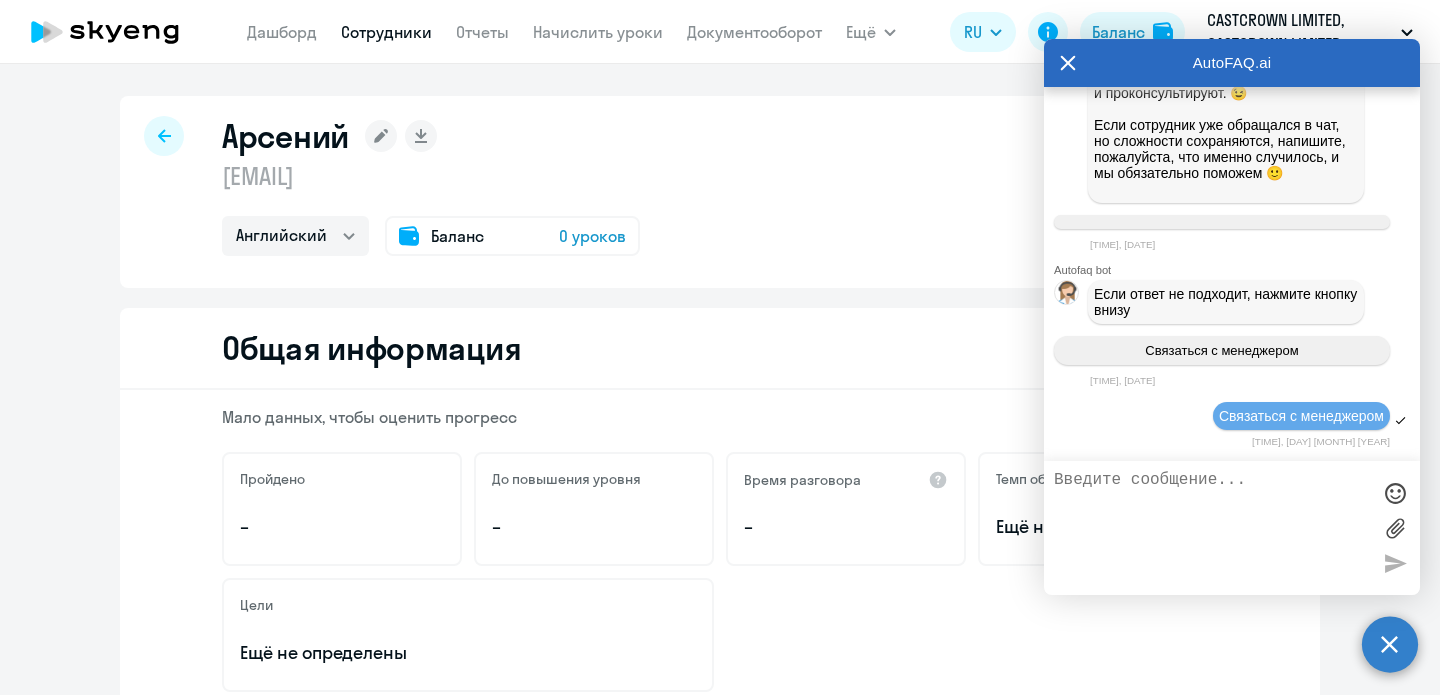 click at bounding box center [1212, 528] 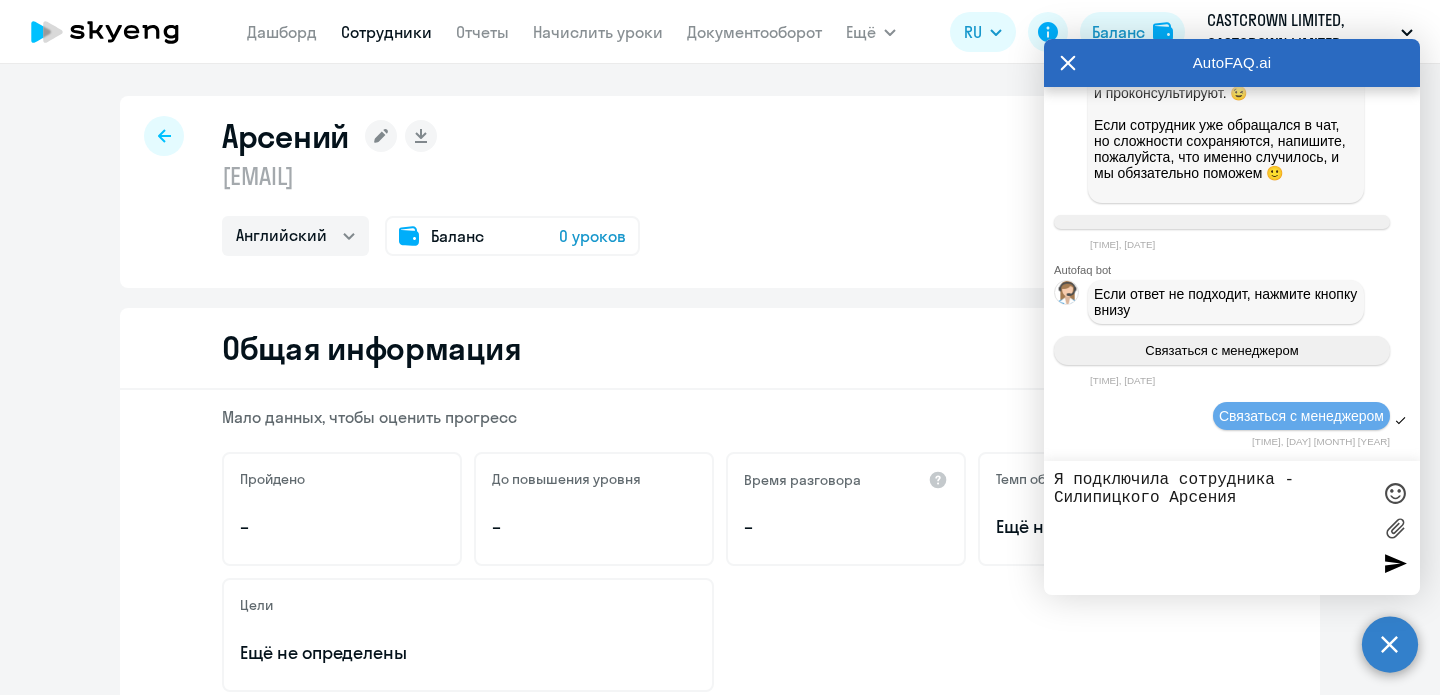 paste on "tel:[PHONE]" 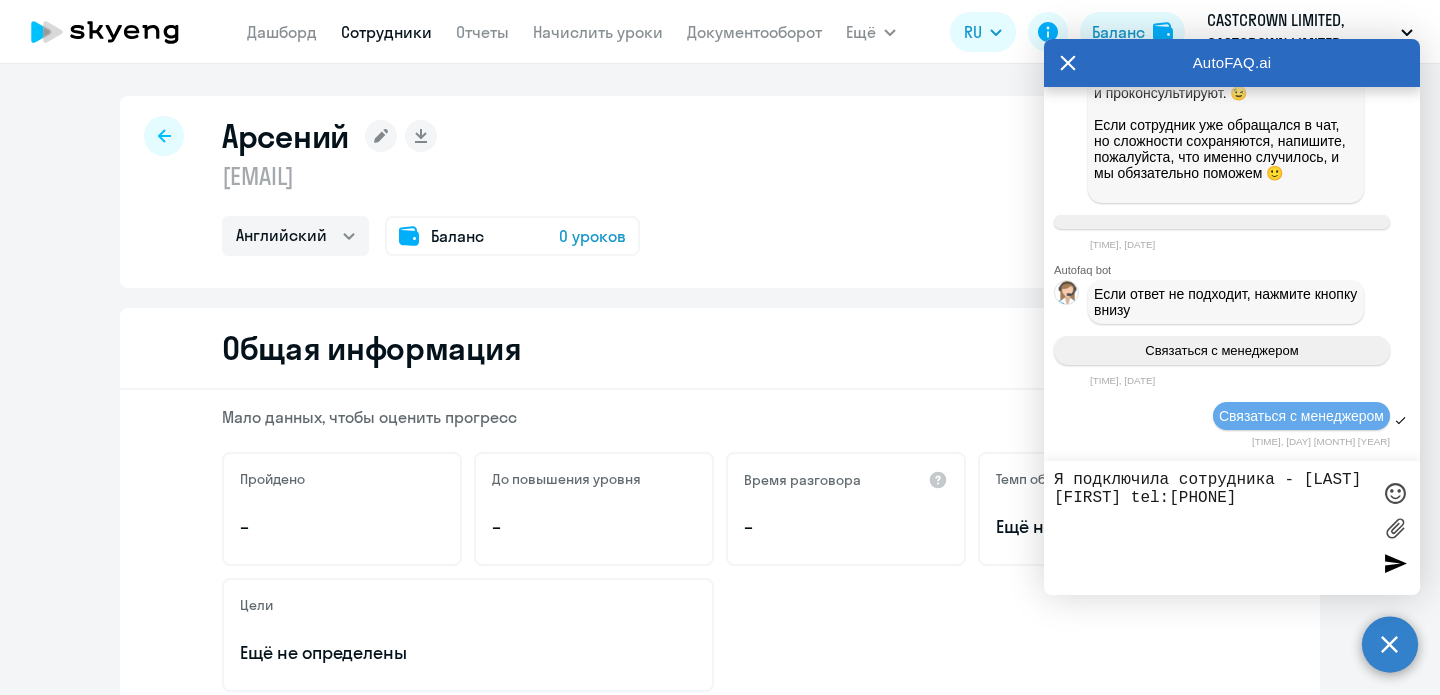 paste on "[EMAIL]" 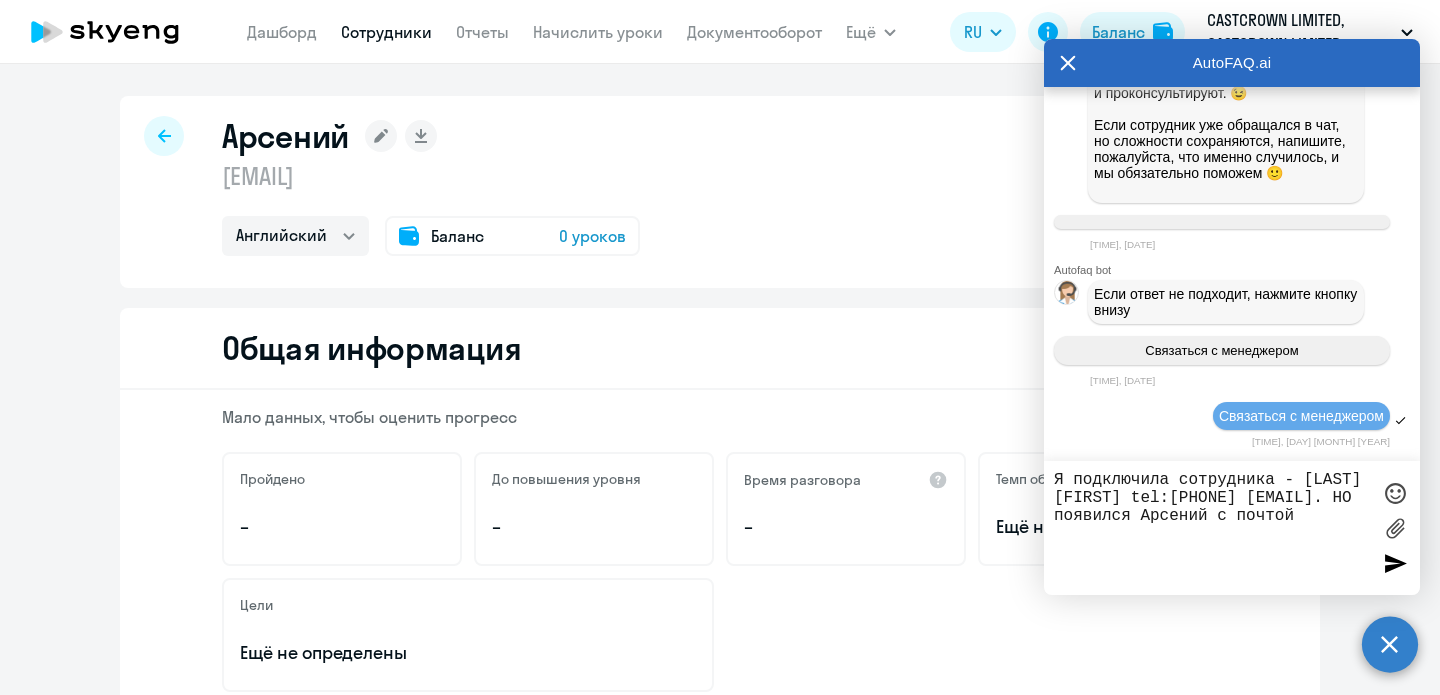 drag, startPoint x: 438, startPoint y: 180, endPoint x: 202, endPoint y: 180, distance: 236 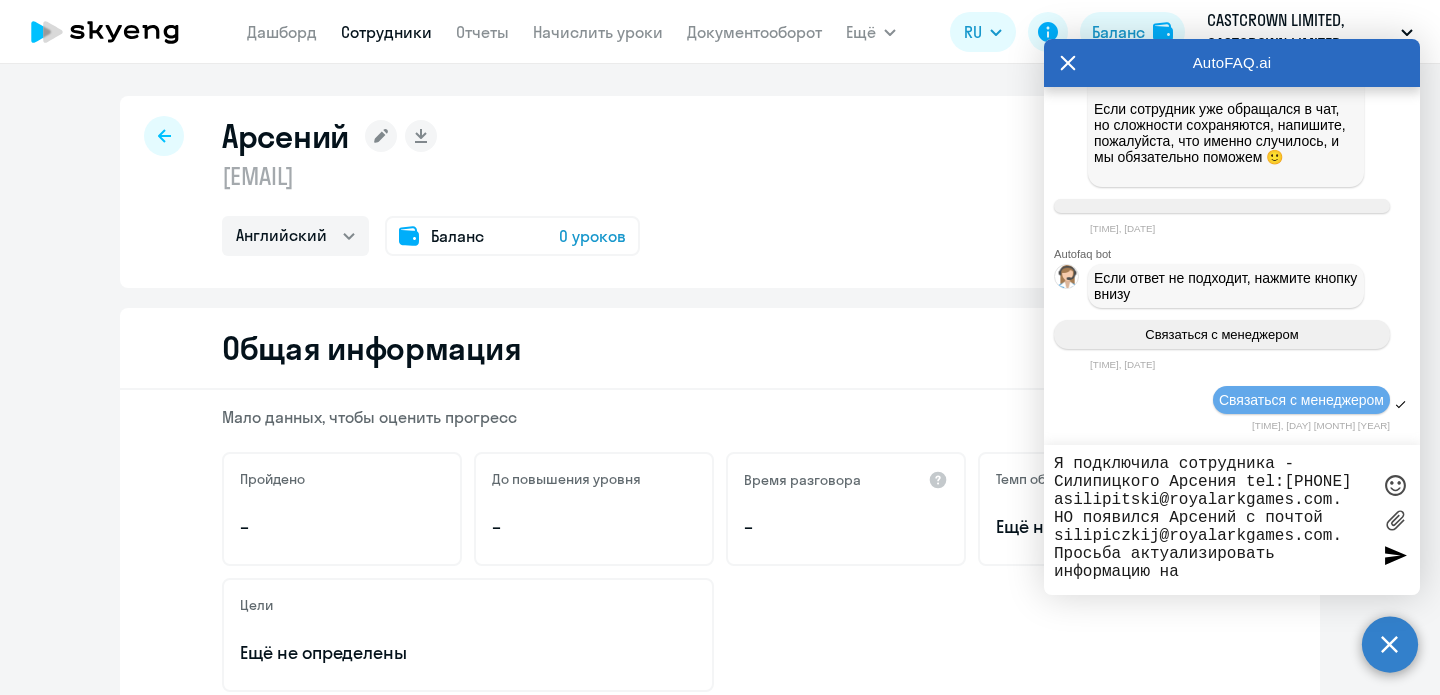 drag, startPoint x: 1350, startPoint y: 517, endPoint x: 1047, endPoint y: 487, distance: 304.48154 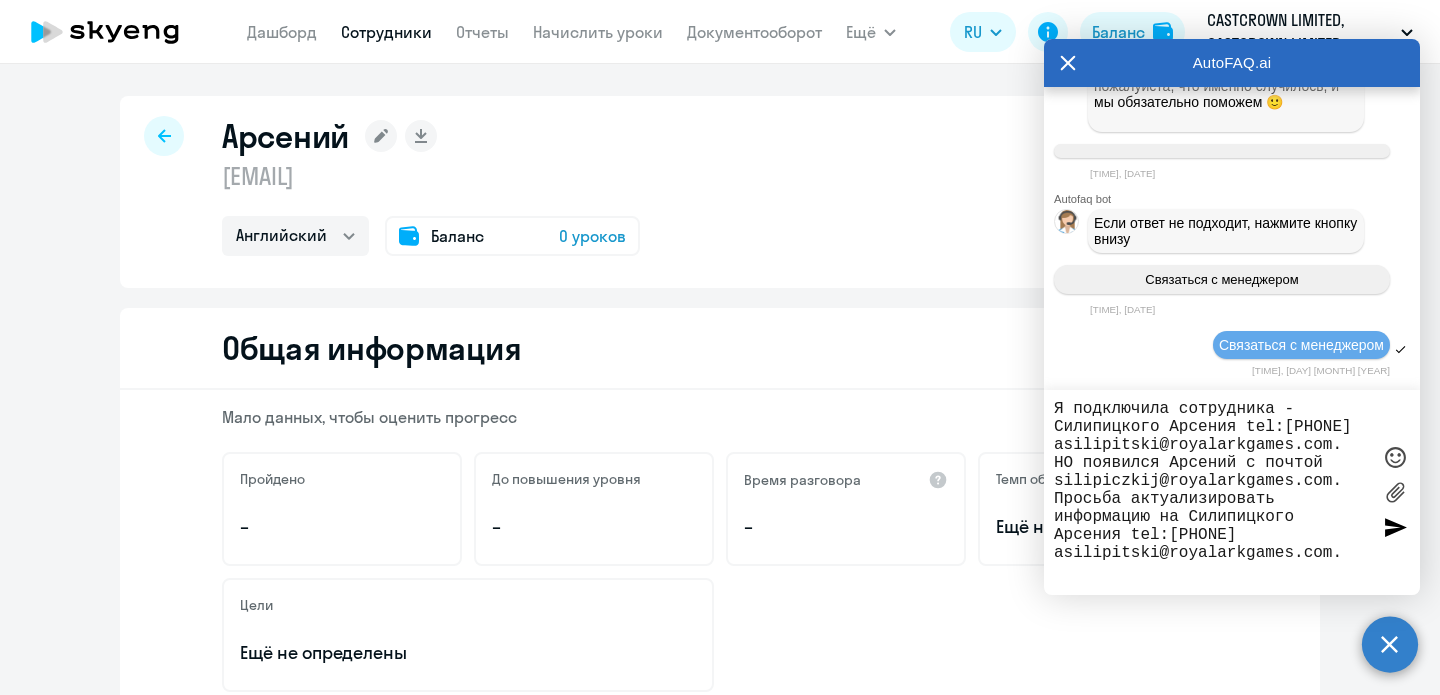 click on "Я подключила сотрудника - Силипицкого Арсения tel:[PHONE] asilipitski@royalarkgames.com. НО появился Арсений с почтой silipiczkij@royalarkgames.com. Просьба актуализировать информацию на Силипицкого Арсения tel:[PHONE] asilipitski@royalarkgames.com." at bounding box center (1212, 492) 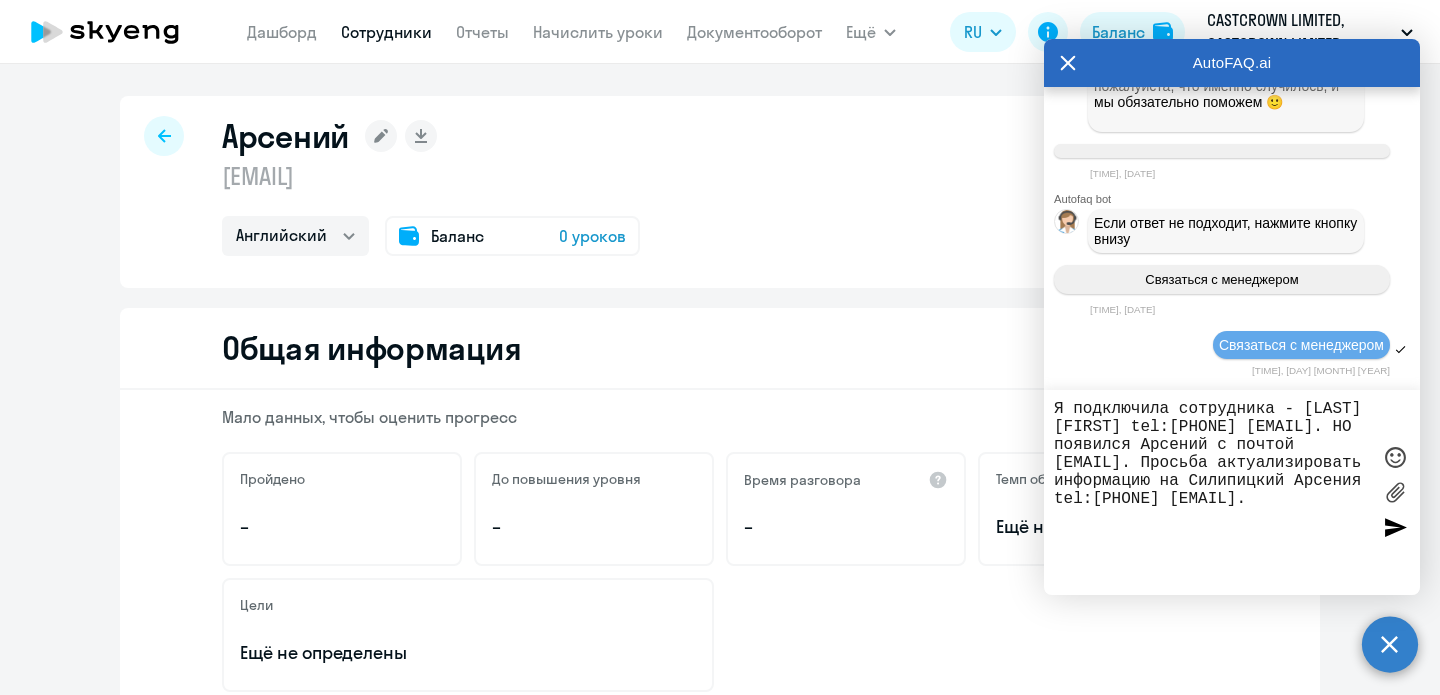 click on "Я подключила сотрудника - [LAST] [FIRST] tel:[PHONE] [EMAIL]. НО появился Арсений с почтой [EMAIL]. Просьба актуализировать информацию на Силипицкий Арсения tel:[PHONE] [EMAIL]." at bounding box center (1212, 492) 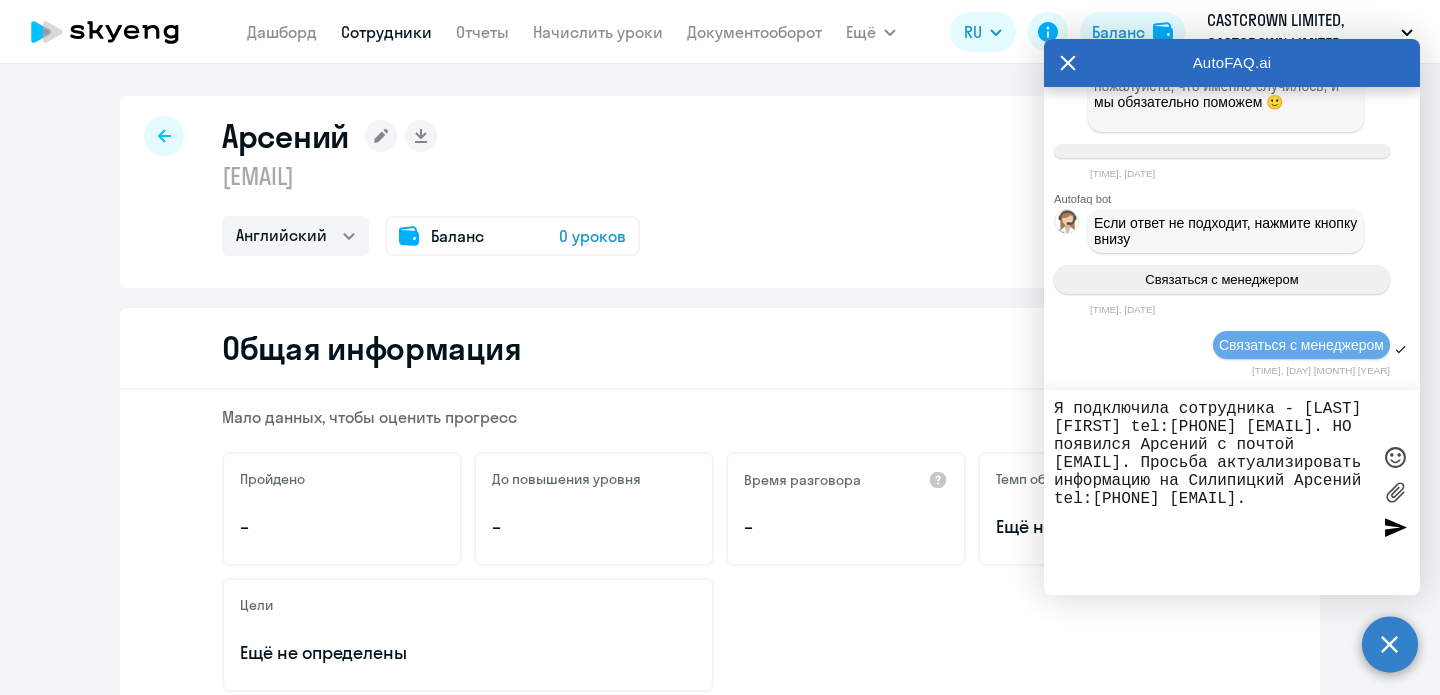 click on "Я подключила сотрудника - [LAST] [FIRST] tel:[PHONE] [EMAIL]. НО появился Арсений с почтой [EMAIL]. Просьба актуализировать информацию на Силипицкий Арсений tel:[PHONE] [EMAIL]." at bounding box center (1212, 492) 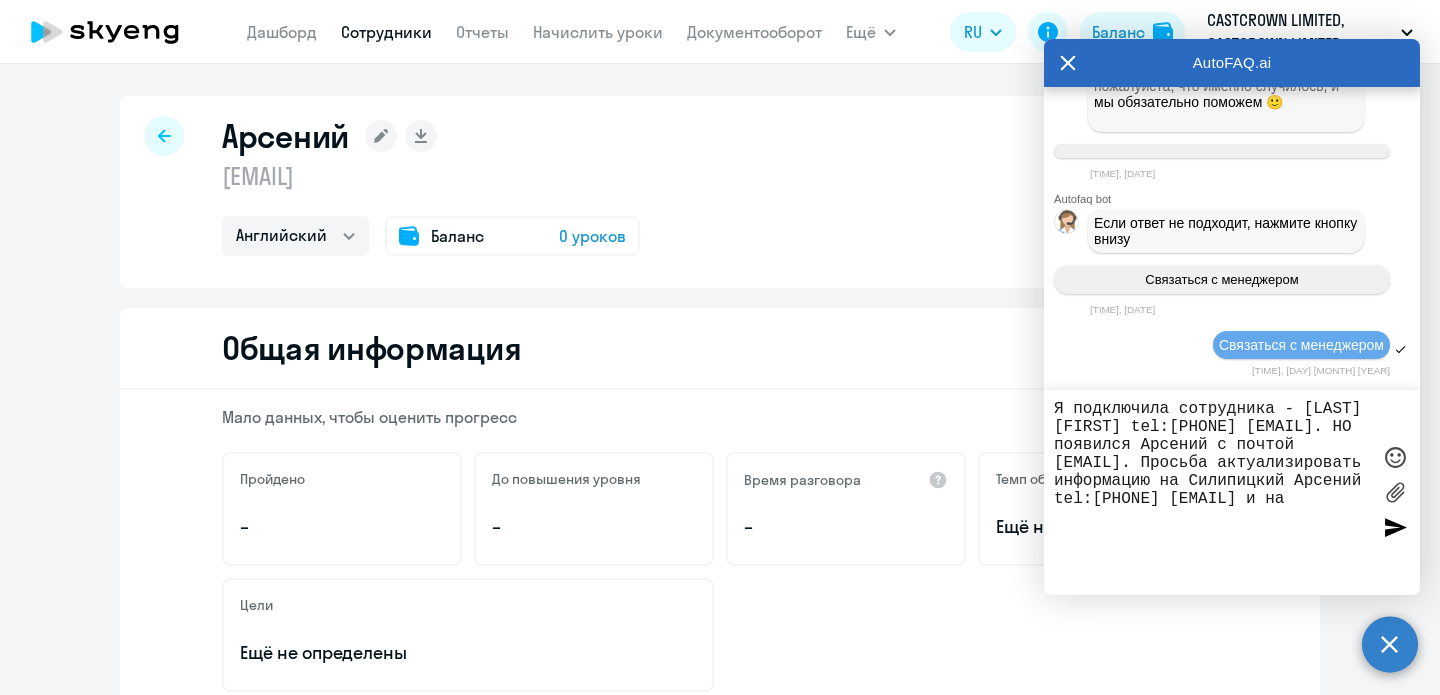scroll, scrollTop: 13, scrollLeft: 0, axis: vertical 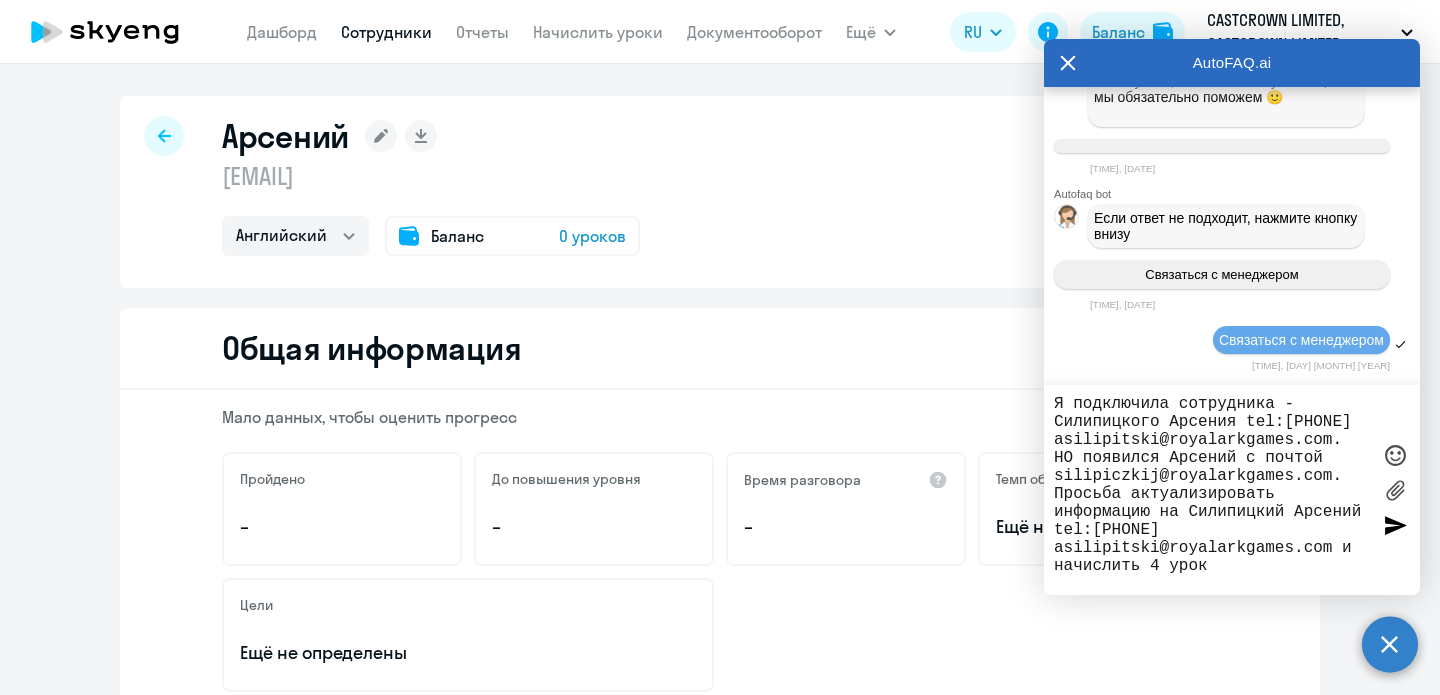 type on "Я подключила сотрудника - Силипицкого Арсения tel:[PHONE] asilipitski@royalarkgames.com. НО появился Арсений с почтой silipiczkij@royalarkgames.com. Просьба актуализировать информацию на Силипицкий Арсений tel:[PHONE] asilipitski@royalarkgames.com и начислить 4 урока" 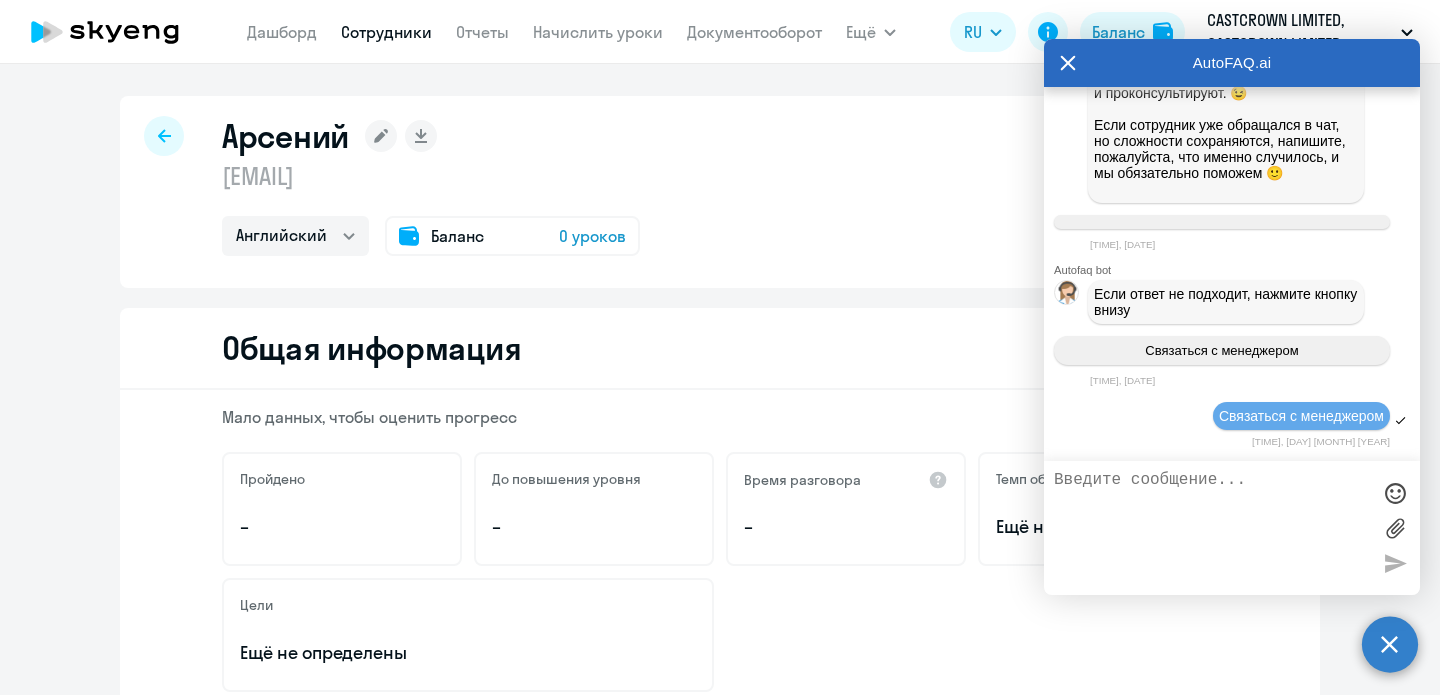scroll, scrollTop: 0, scrollLeft: 0, axis: both 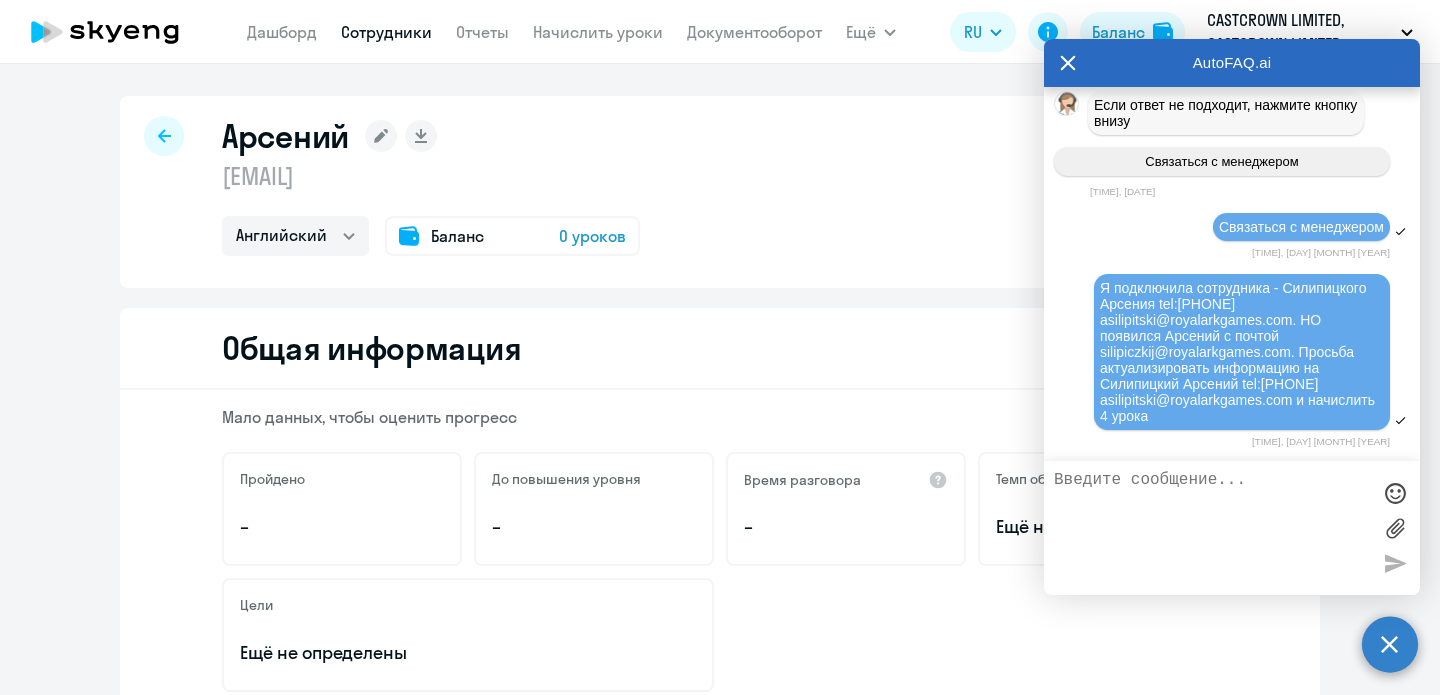 type 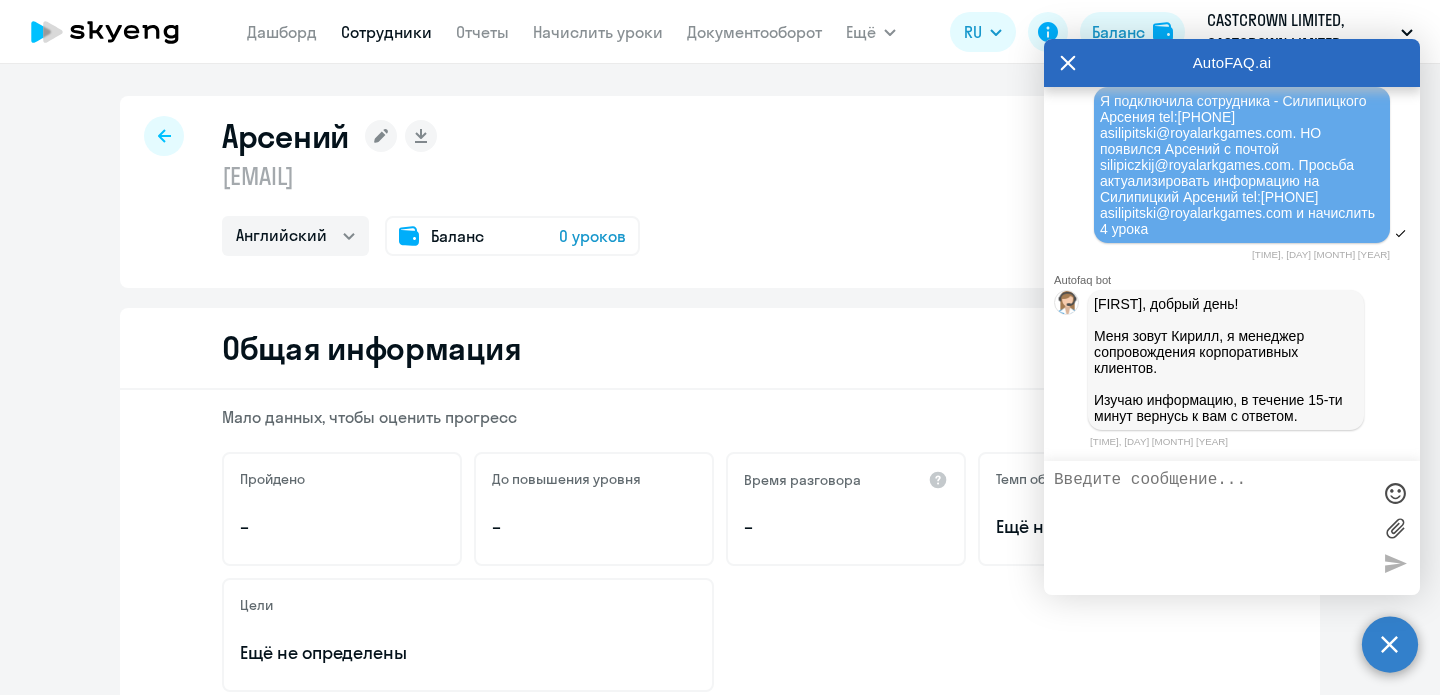 scroll, scrollTop: 18471, scrollLeft: 0, axis: vertical 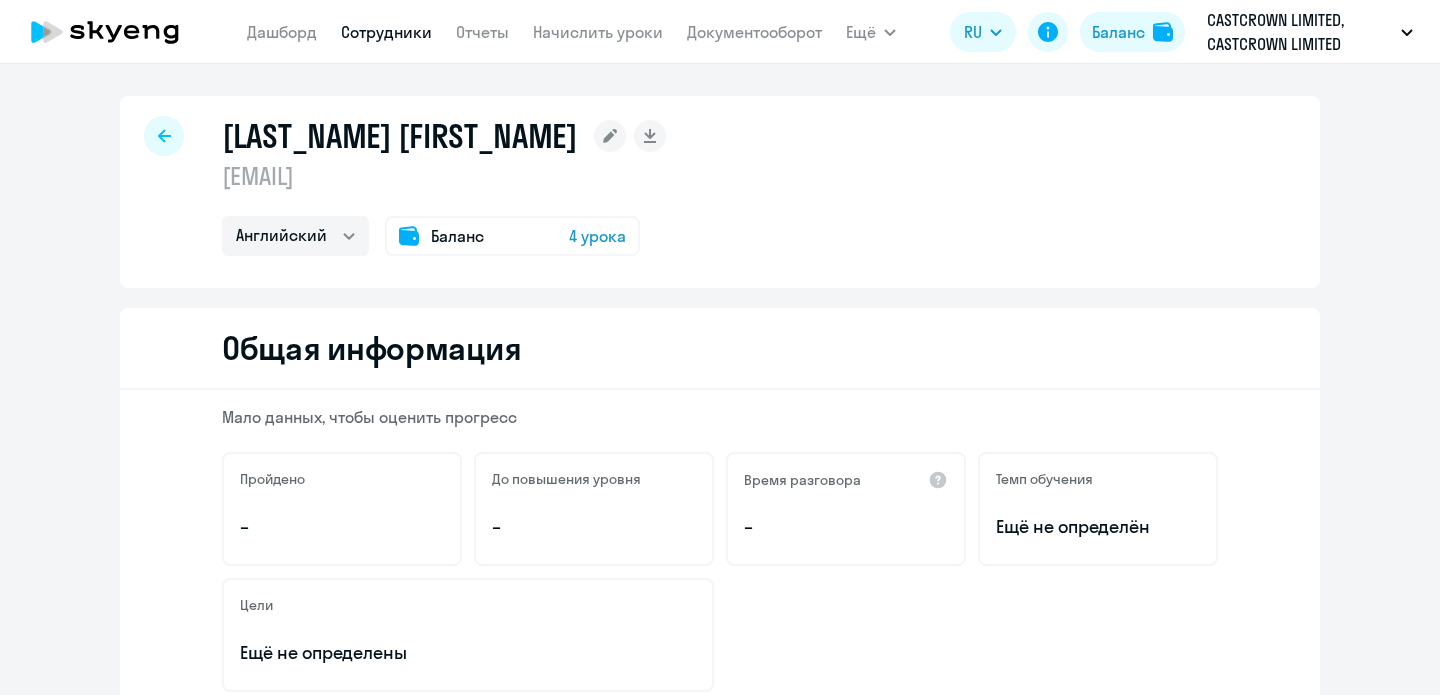 select on "english" 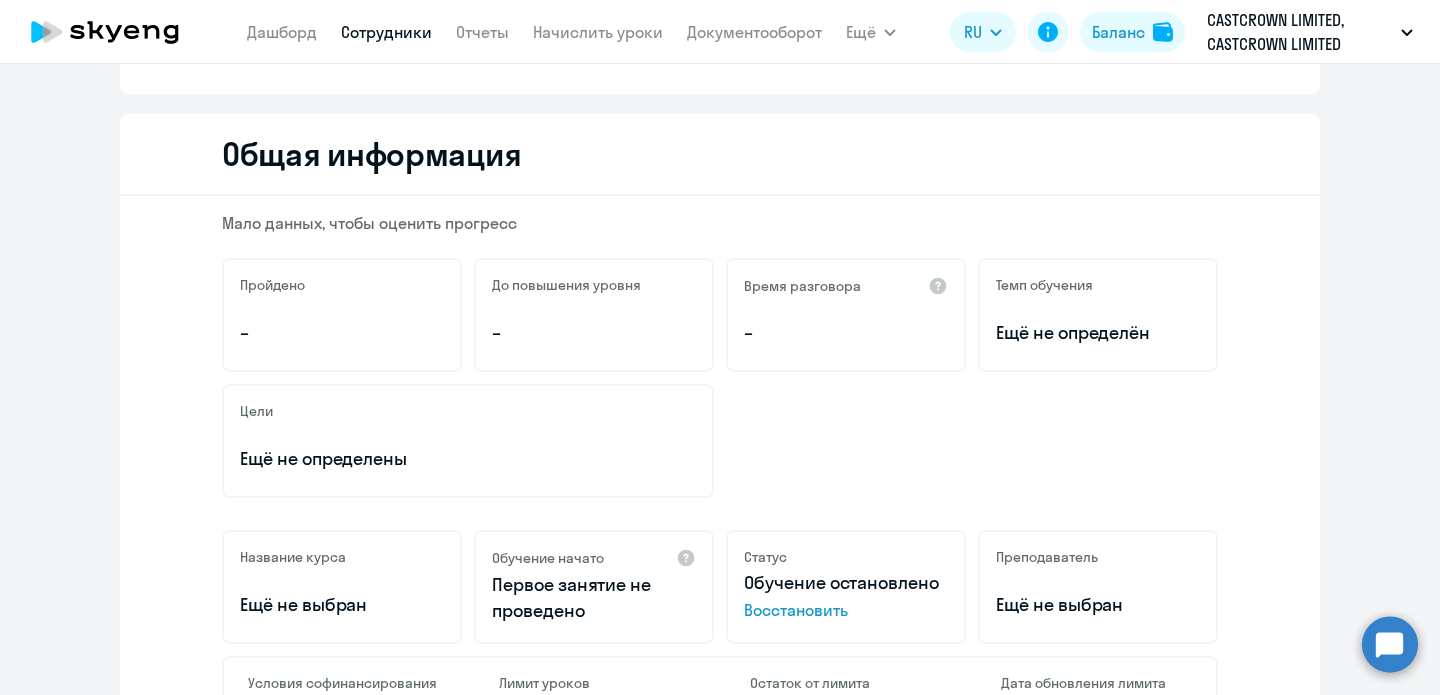 scroll, scrollTop: 0, scrollLeft: 0, axis: both 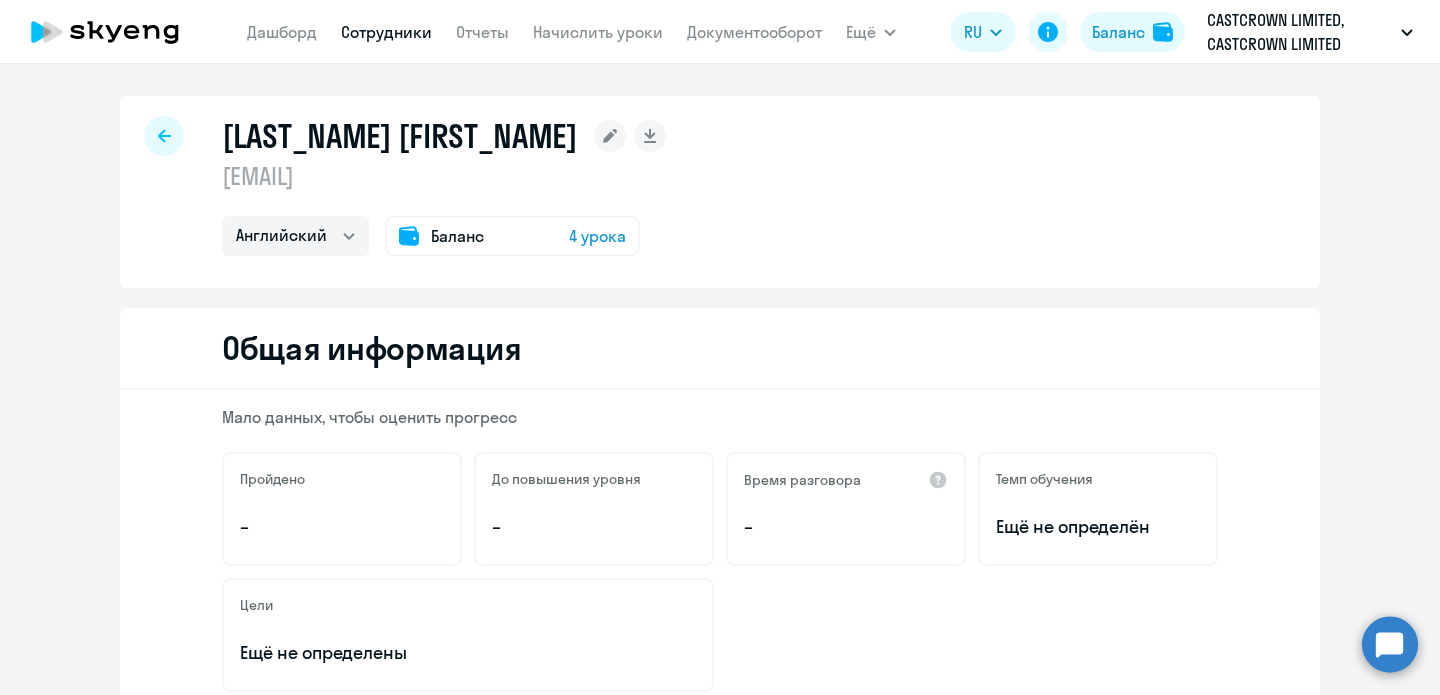 click 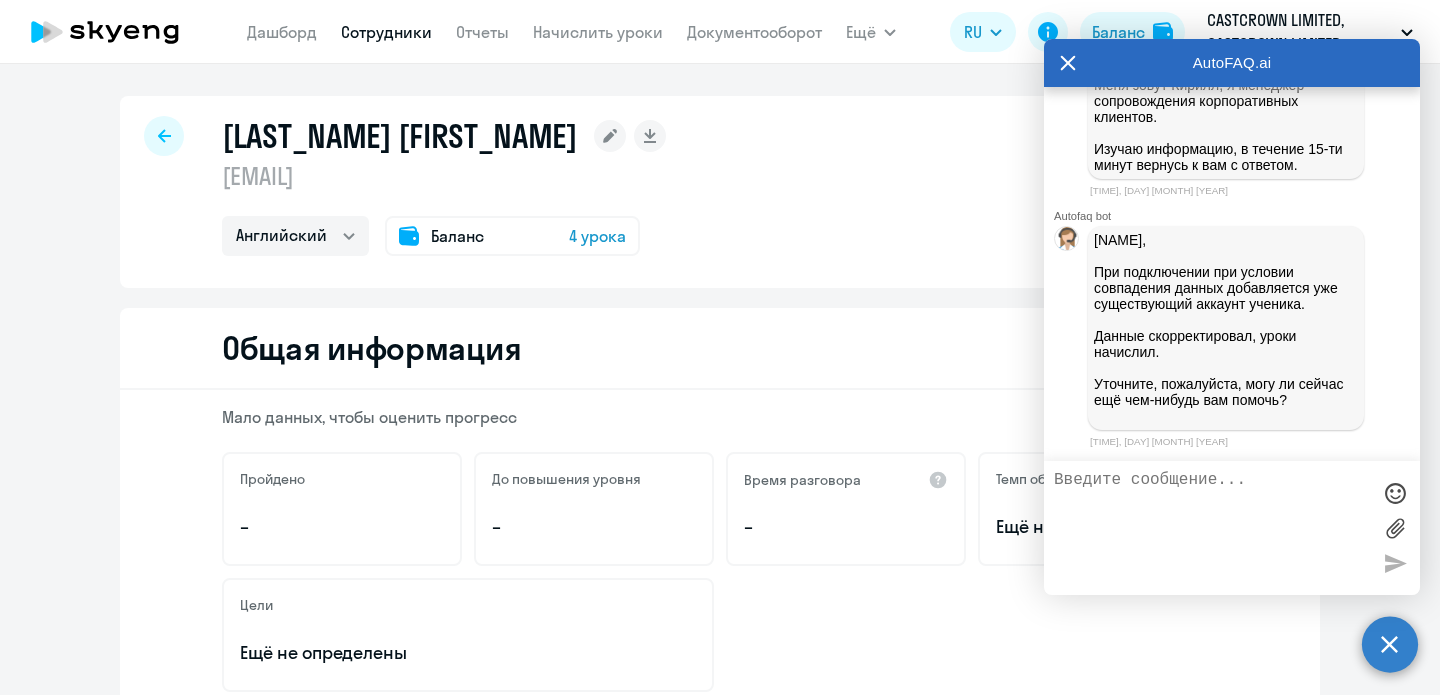 click at bounding box center [1212, 528] 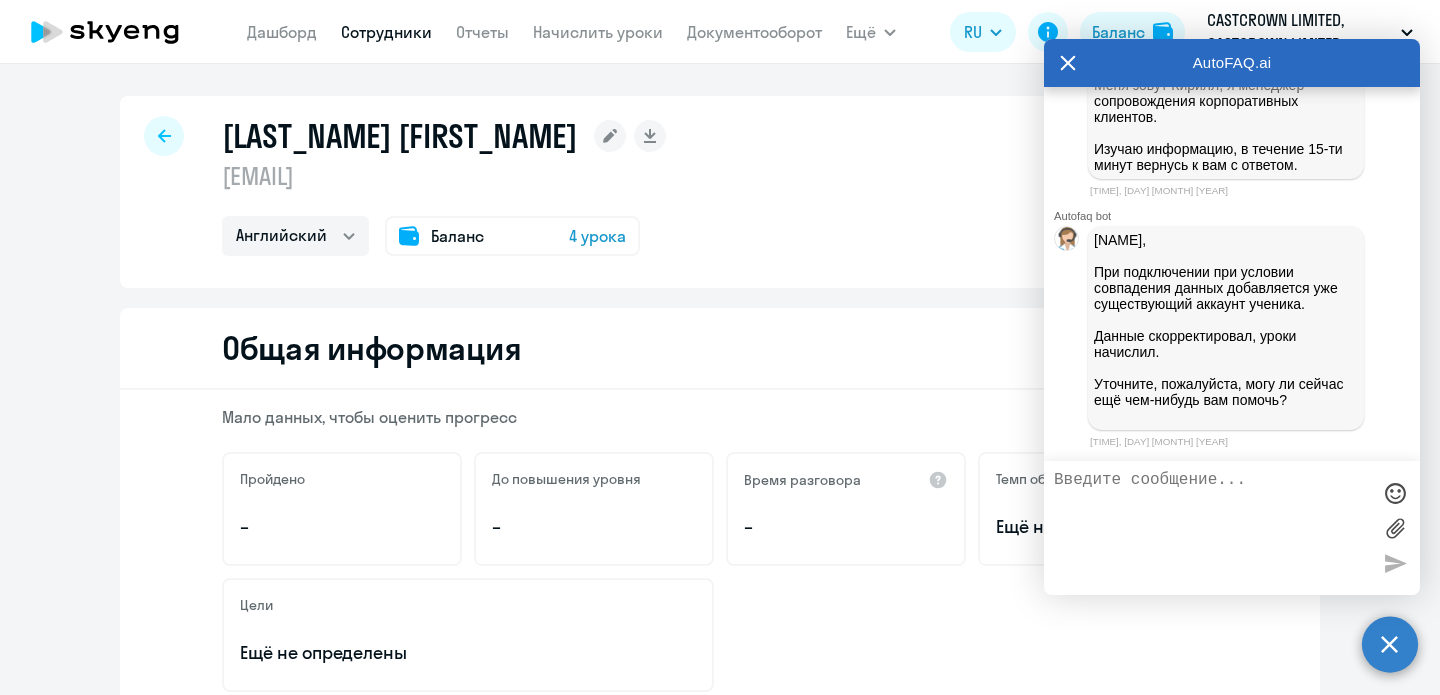 scroll, scrollTop: 18736, scrollLeft: 0, axis: vertical 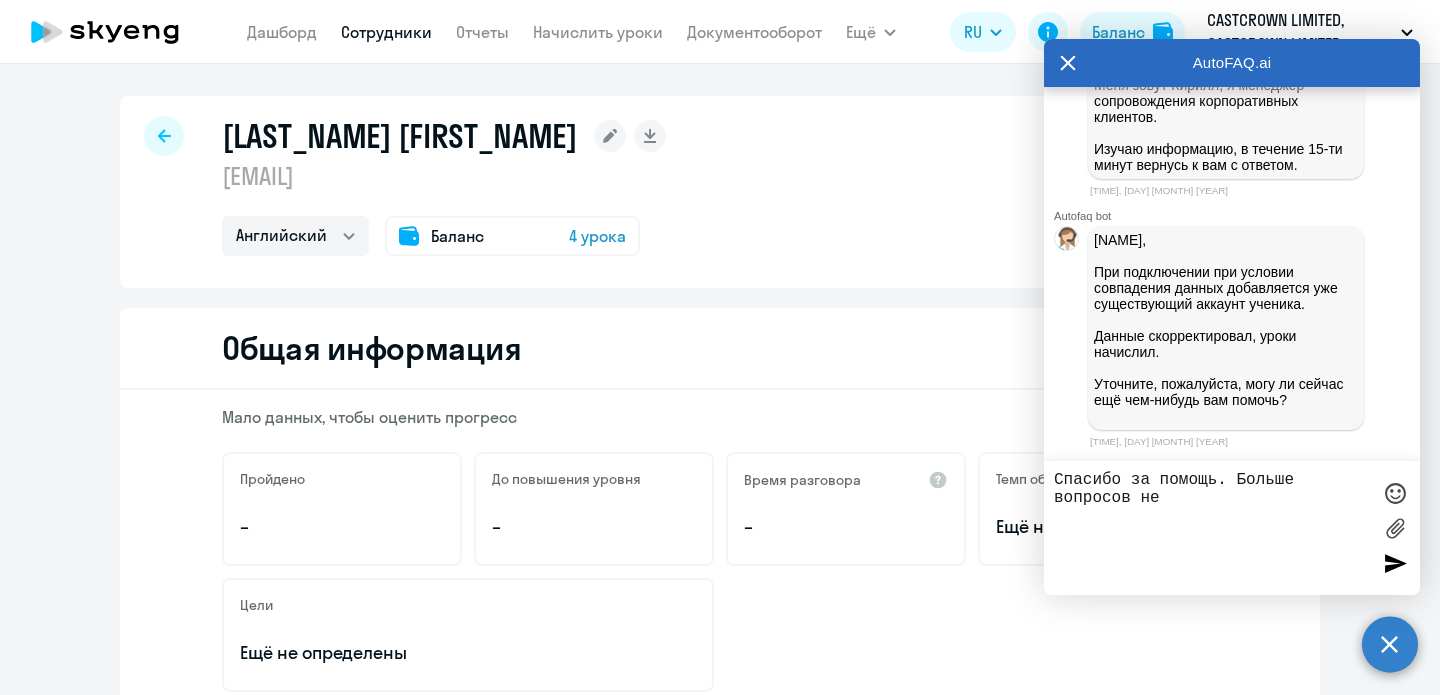 type on "Спасибо за помощь. Больше вопросов нет" 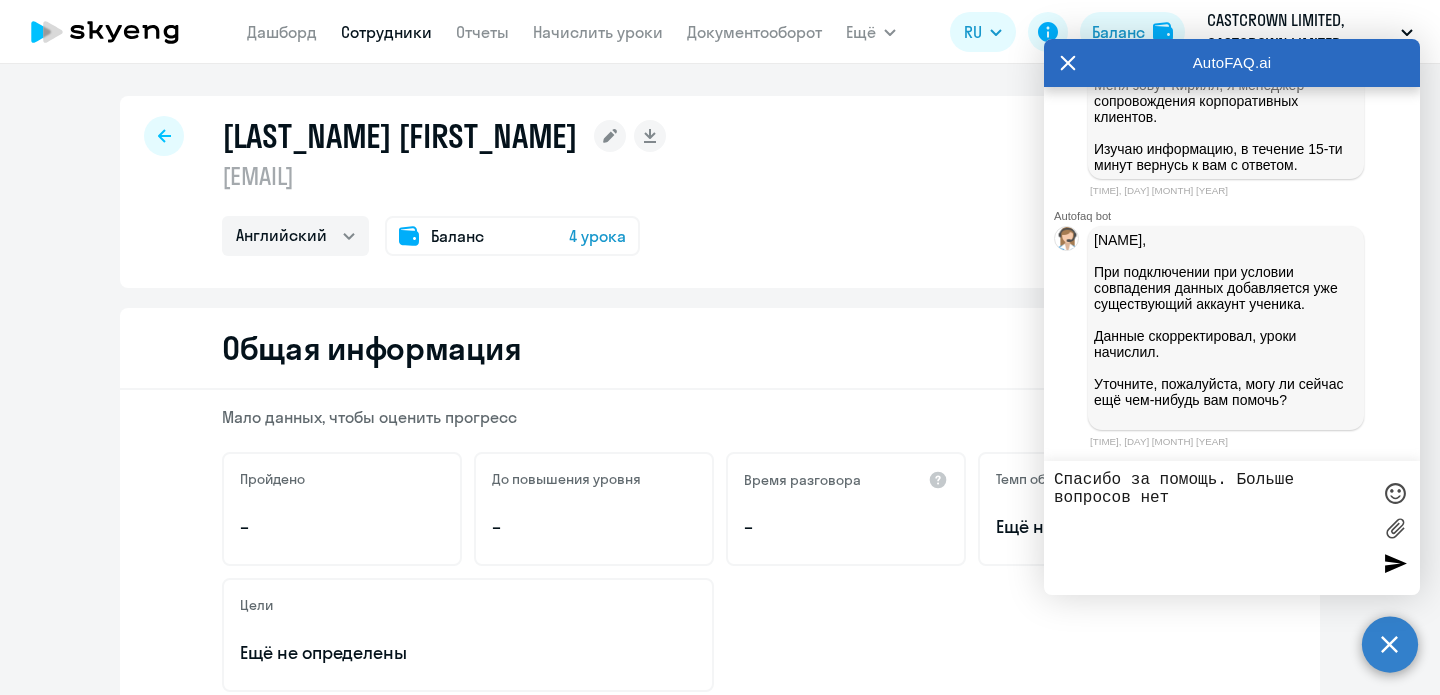 type 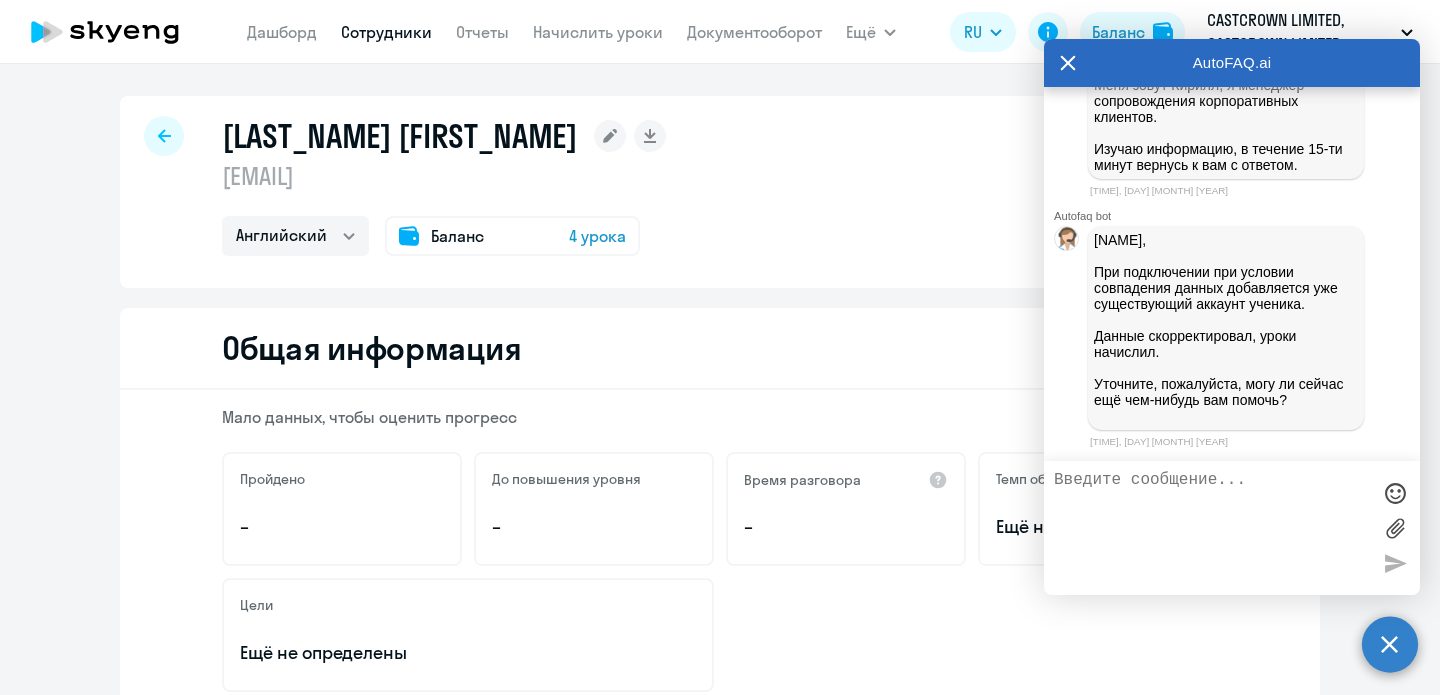 scroll, scrollTop: 18799, scrollLeft: 0, axis: vertical 